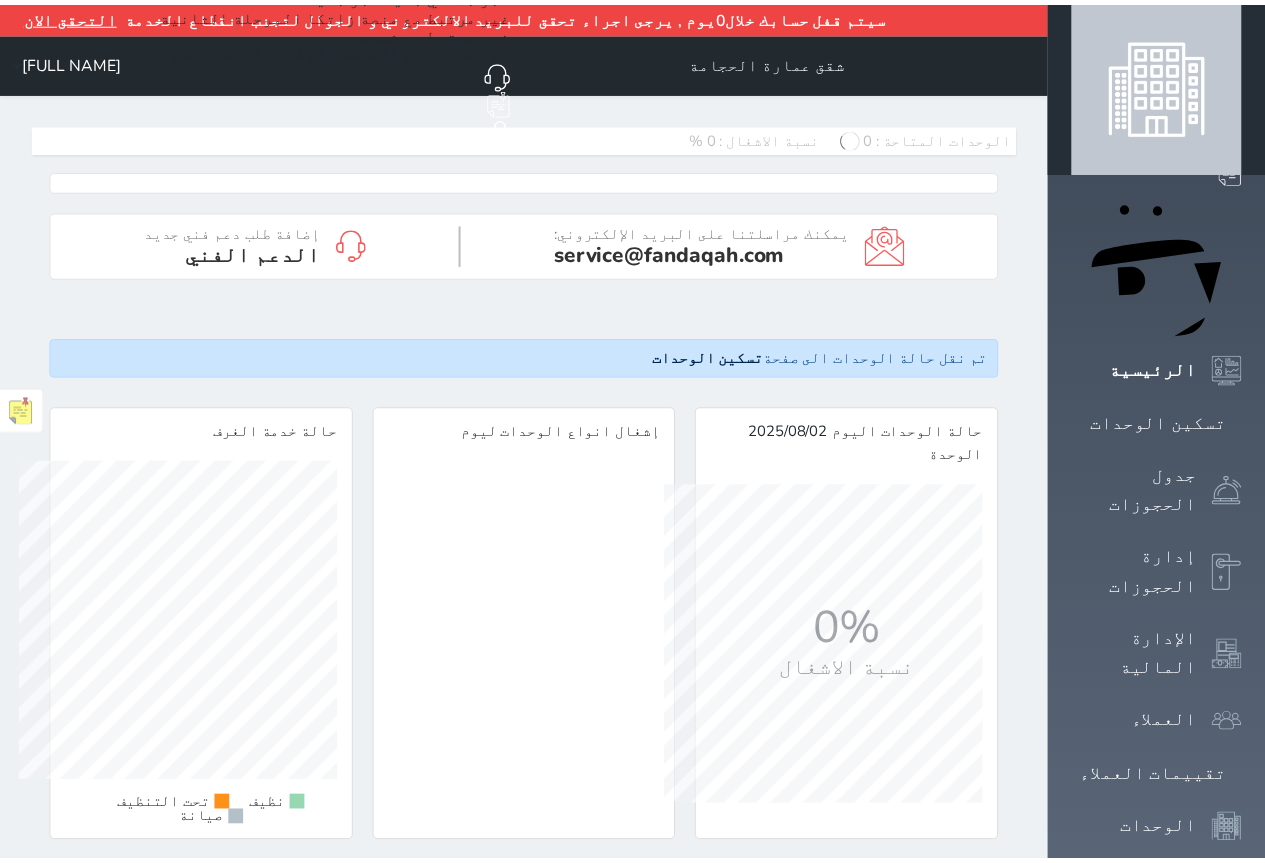 scroll, scrollTop: 0, scrollLeft: 0, axis: both 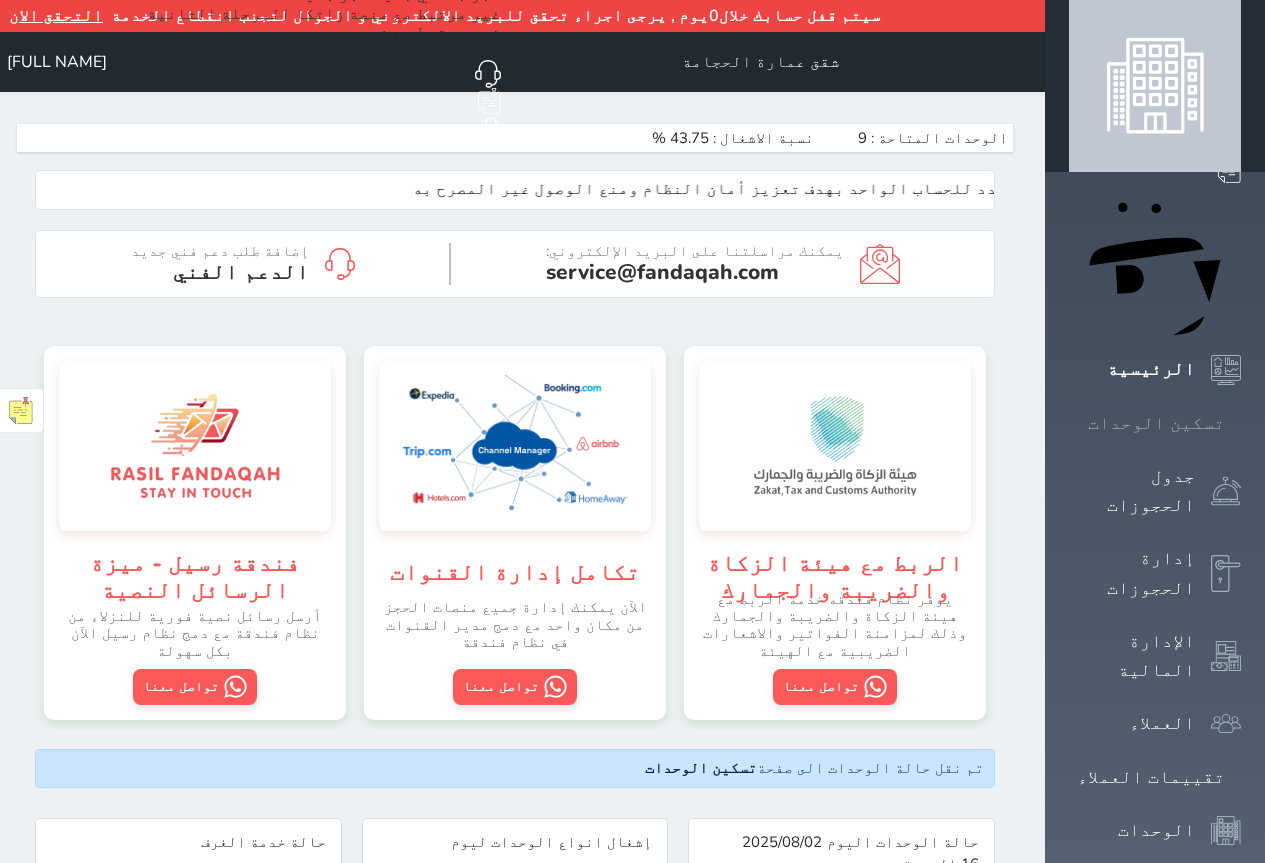 click on "تسكين الوحدات" at bounding box center (1155, 423) 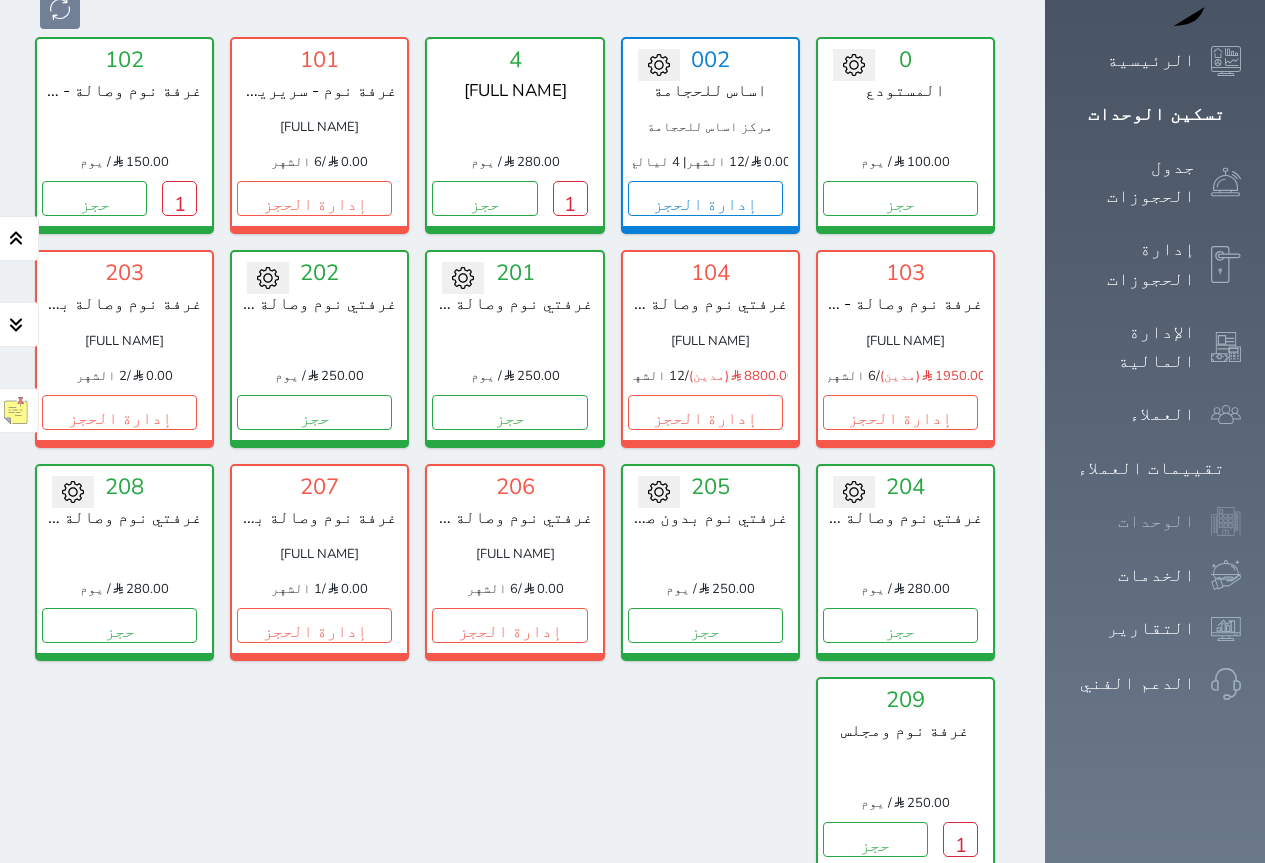 scroll, scrollTop: 310, scrollLeft: 0, axis: vertical 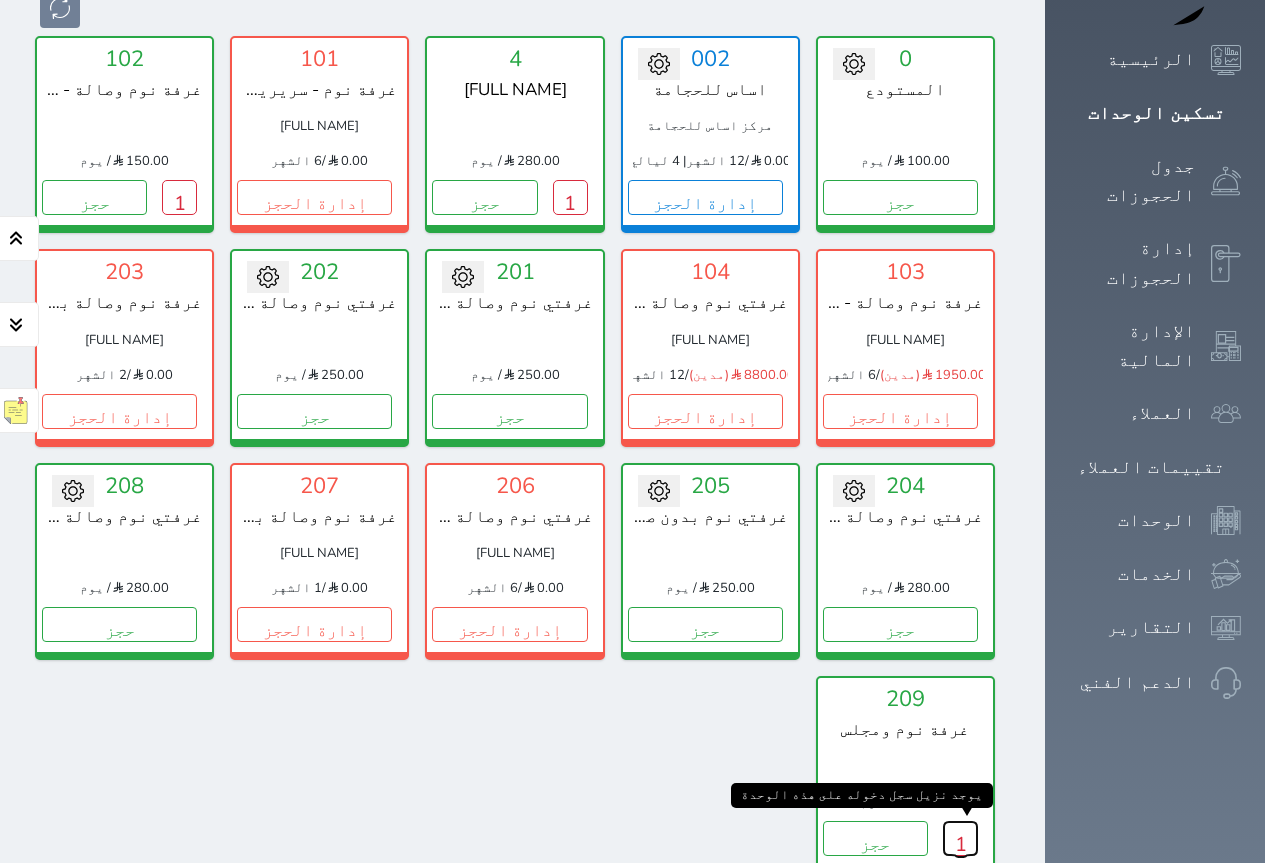 click on "1" at bounding box center [960, 838] 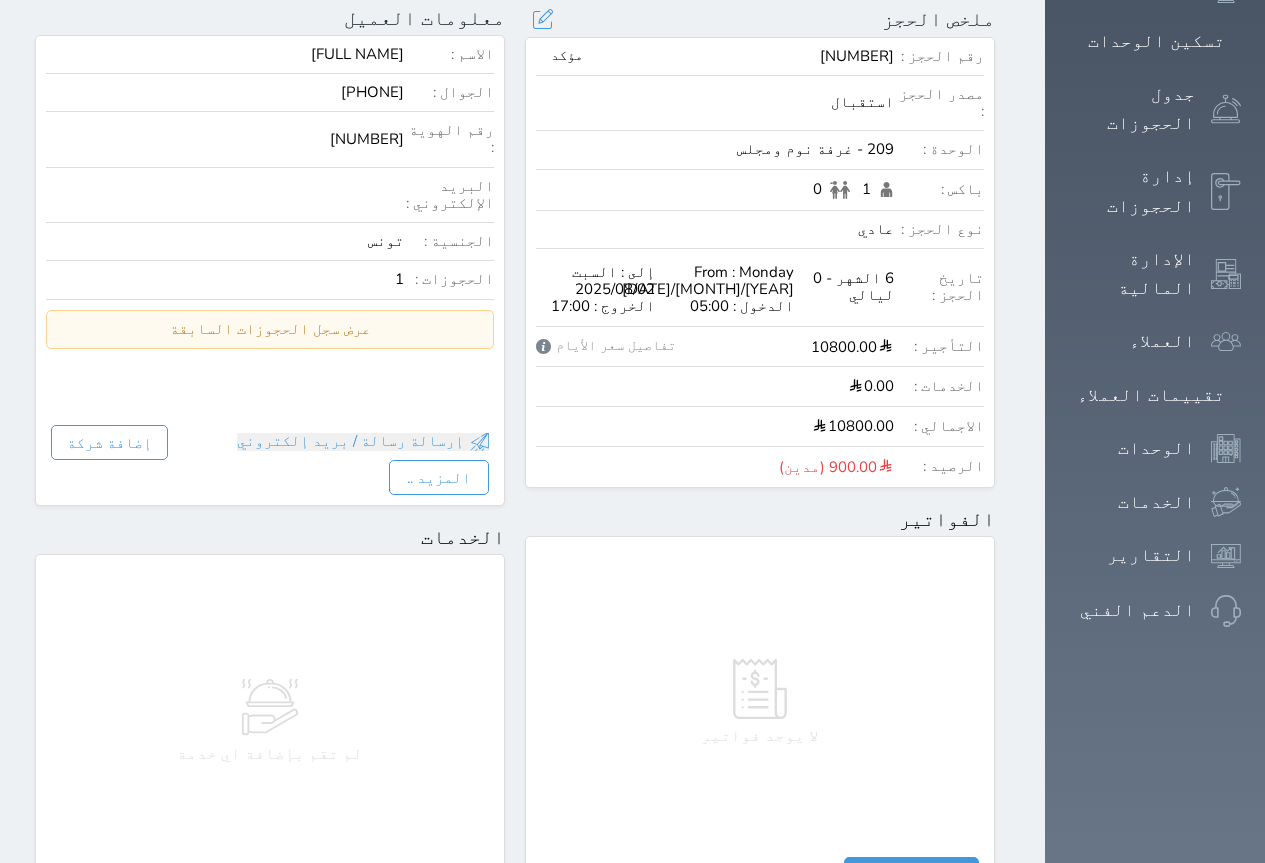 scroll, scrollTop: 294, scrollLeft: 0, axis: vertical 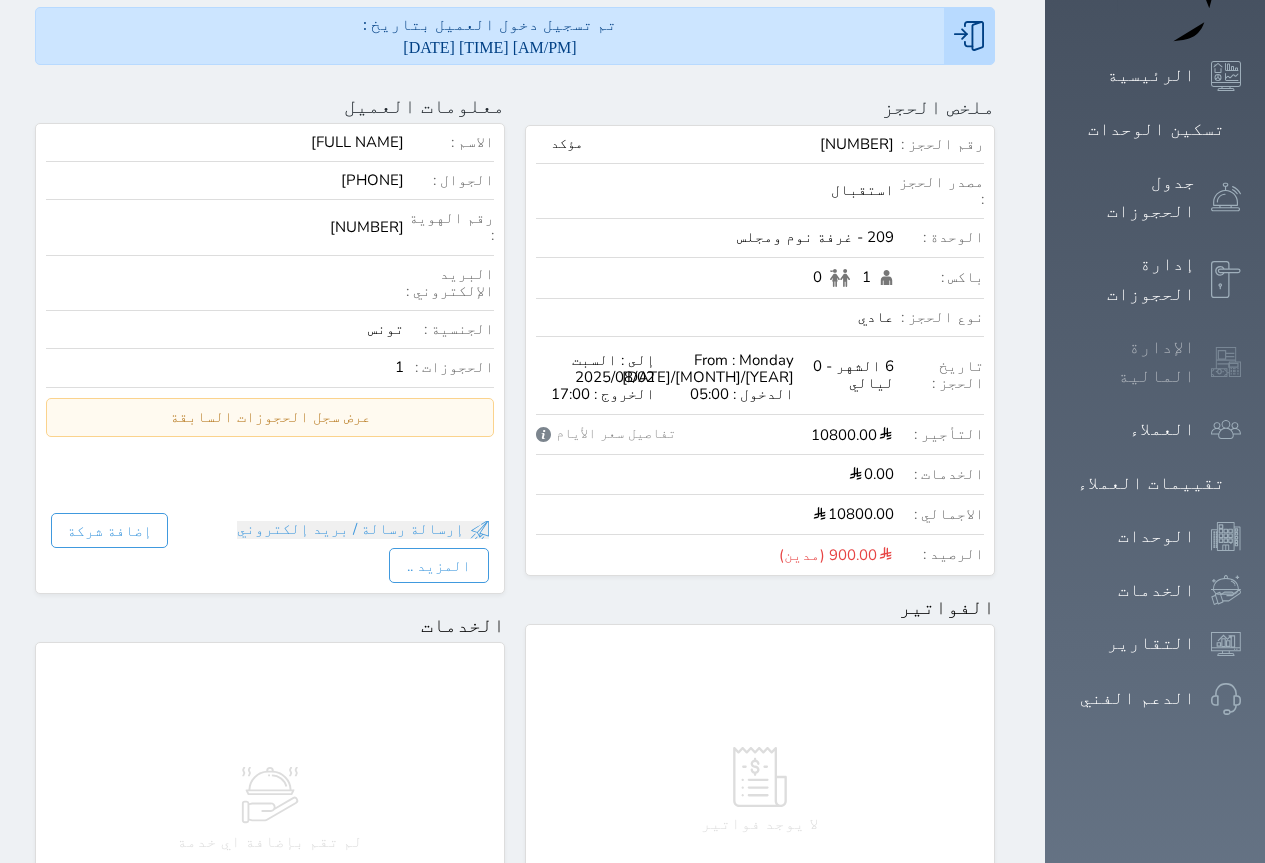 click on "الإدارة المالية" at bounding box center [1132, 362] 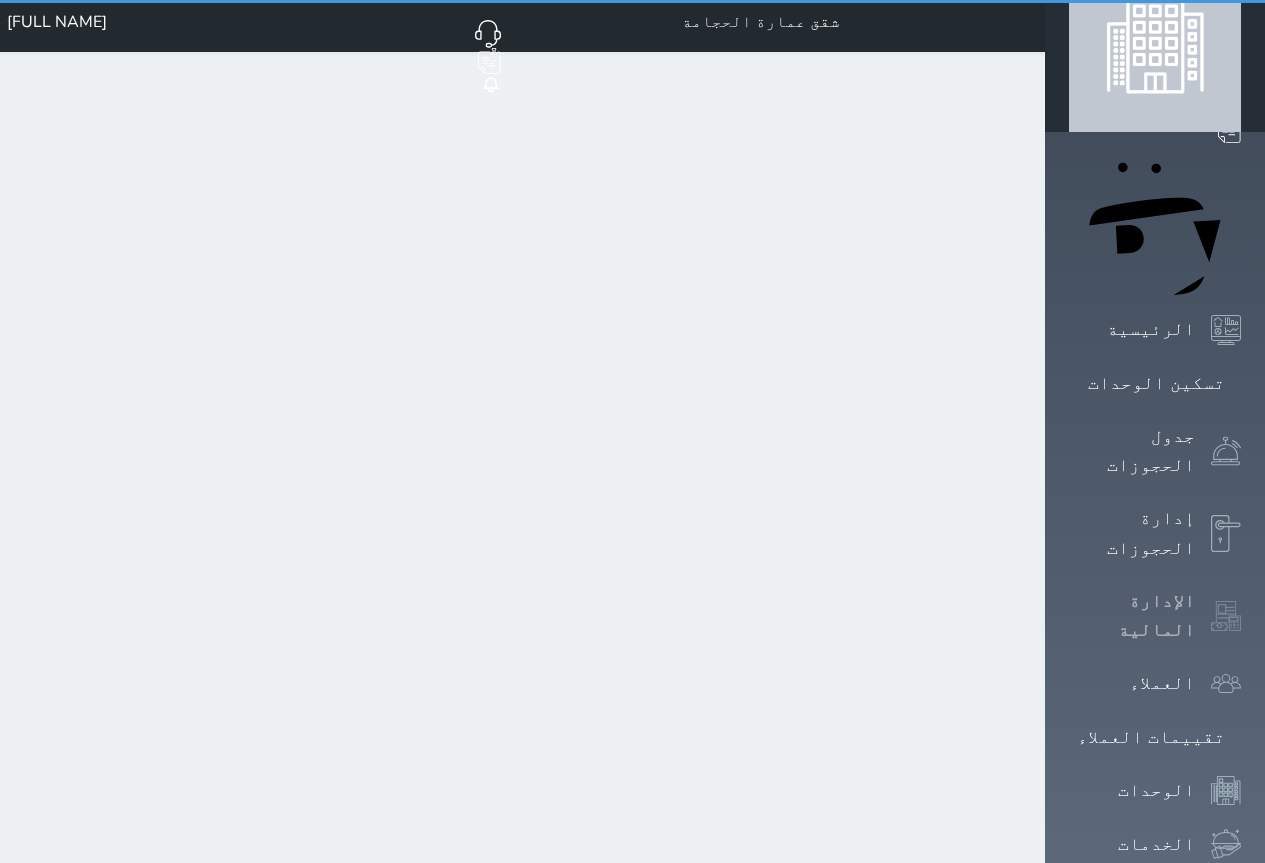 scroll, scrollTop: 0, scrollLeft: 0, axis: both 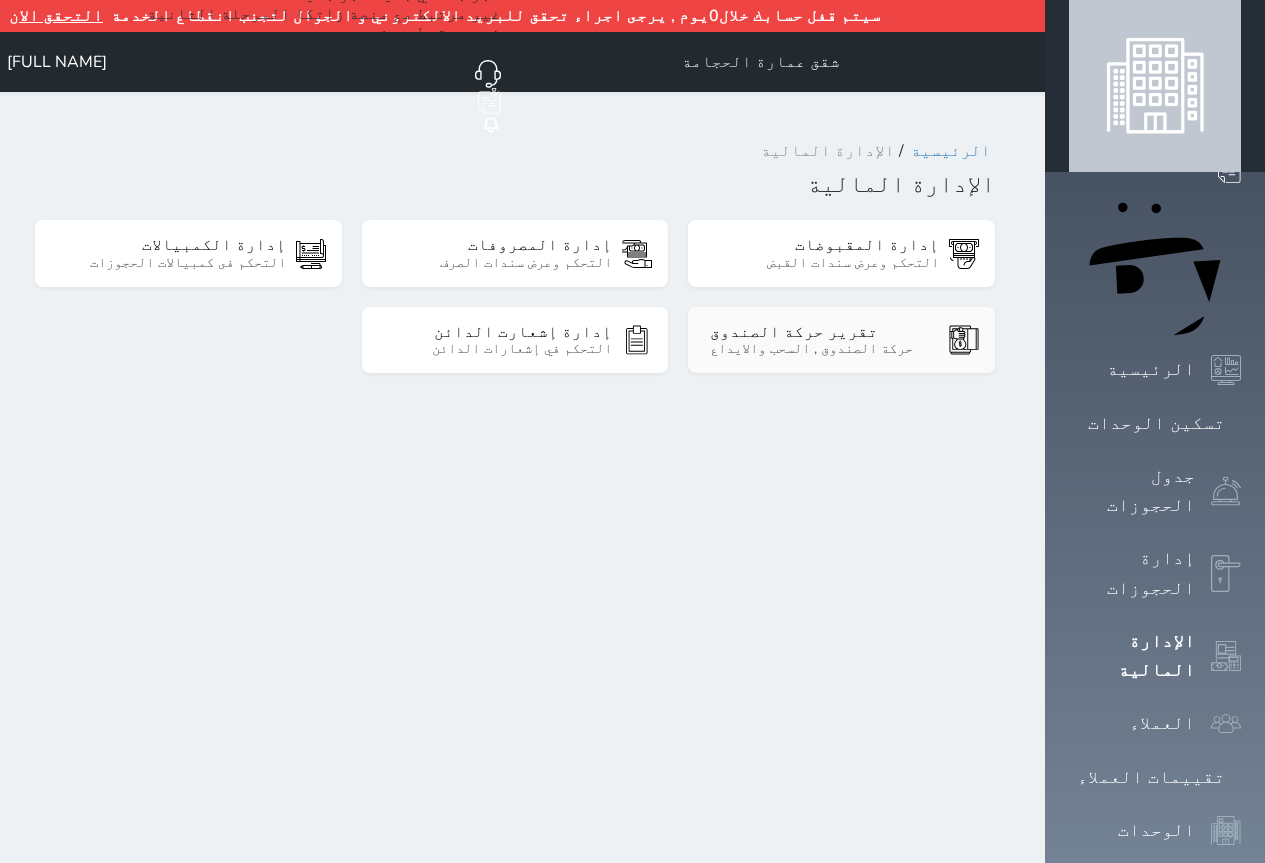 click 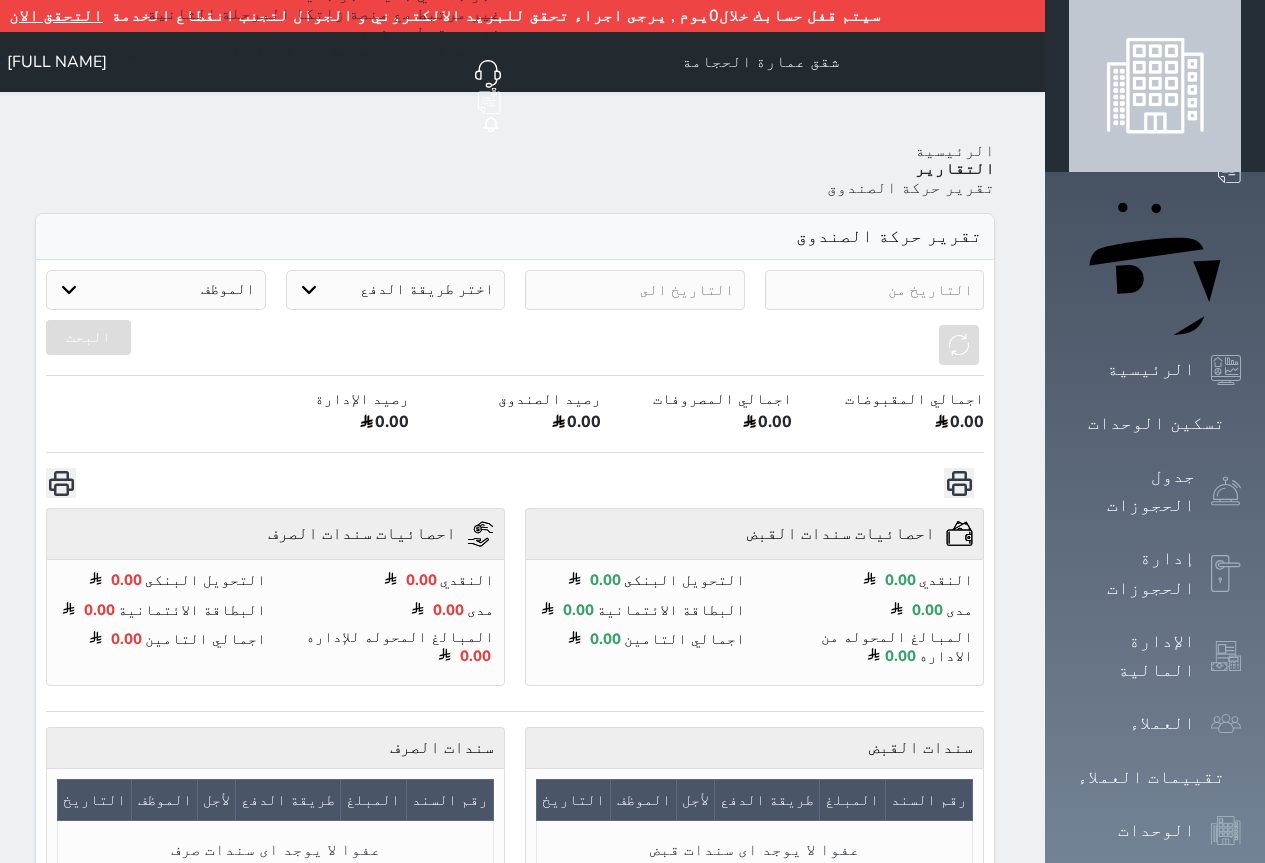 click at bounding box center (875, 290) 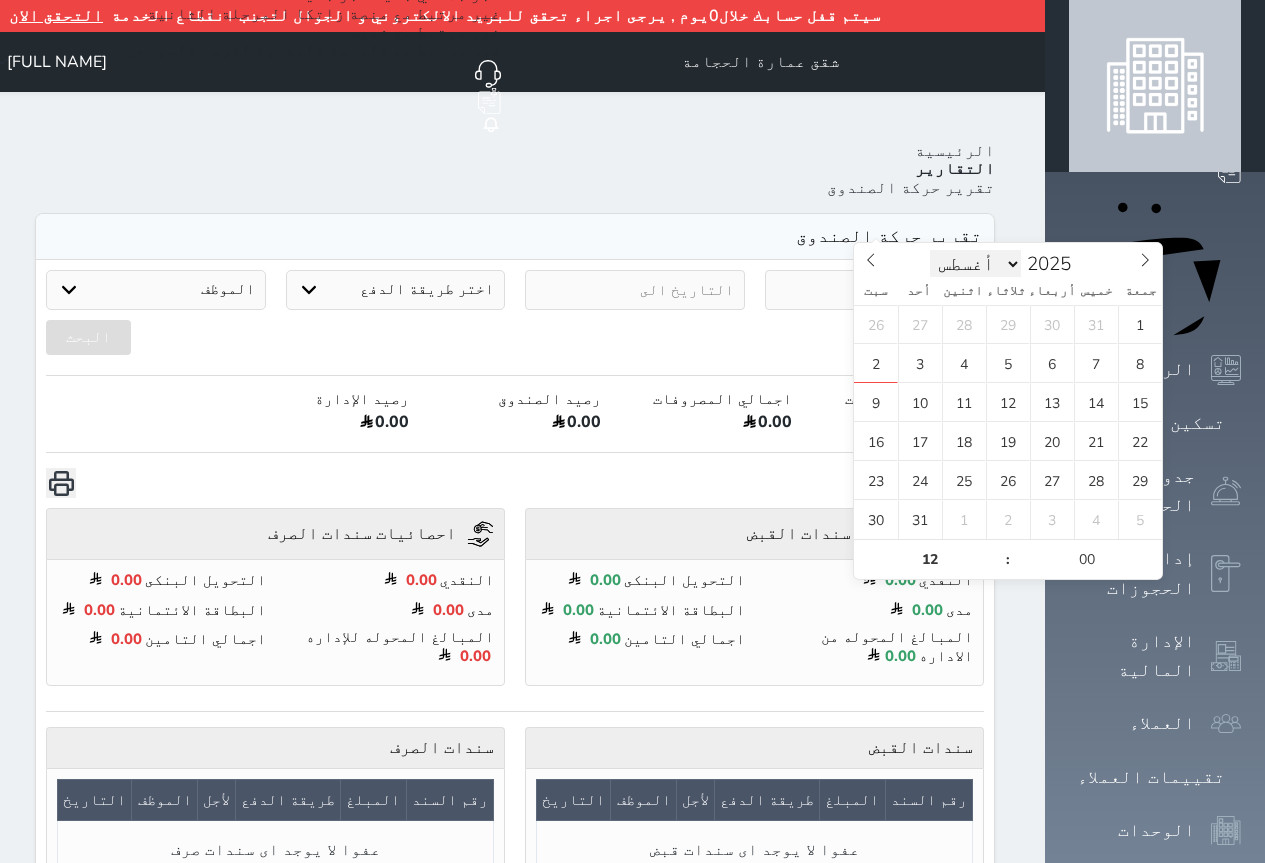 click on "يناير فبراير مارس أبريل مايو يونيو يوليو أغسطس سبتمبر أكتوبر نوفمبر ديسمبر" at bounding box center [976, 264] 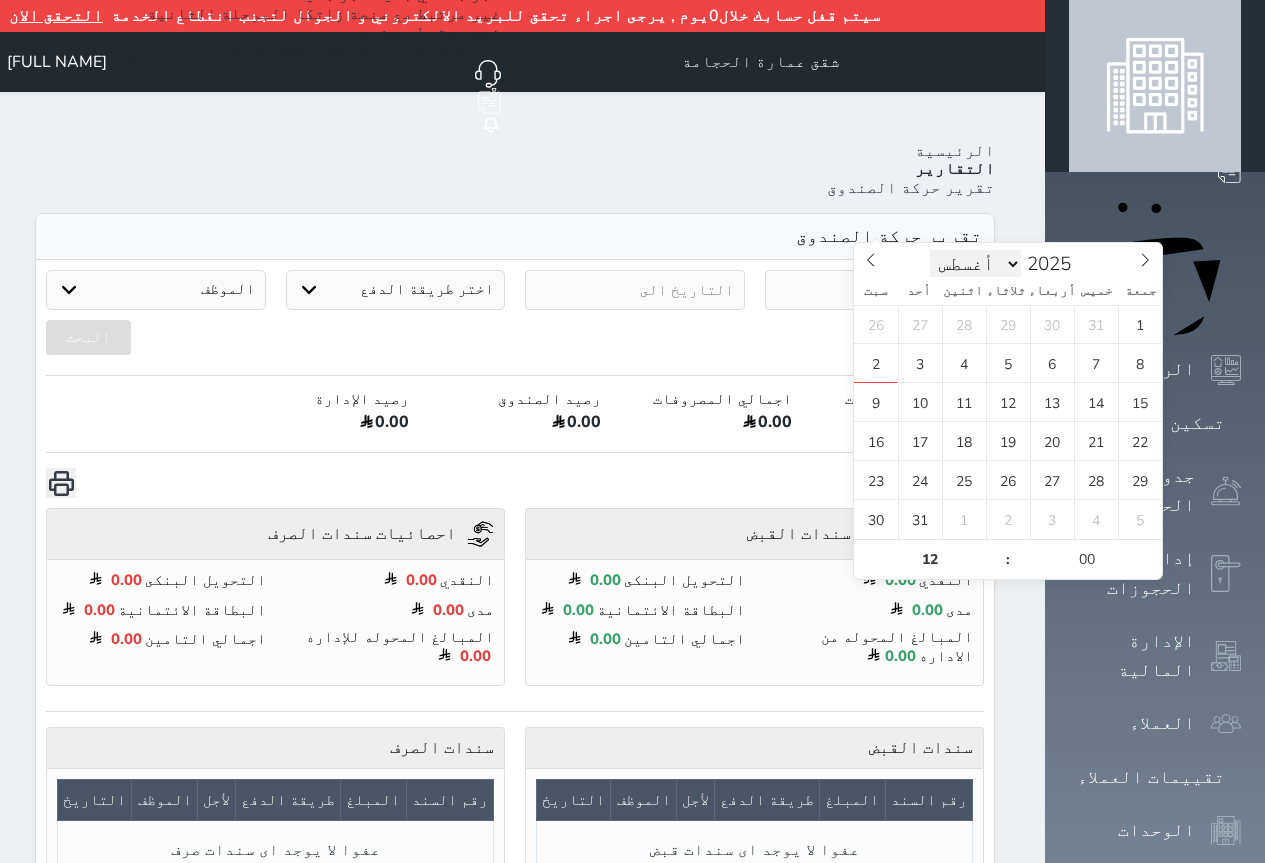 select on "5" 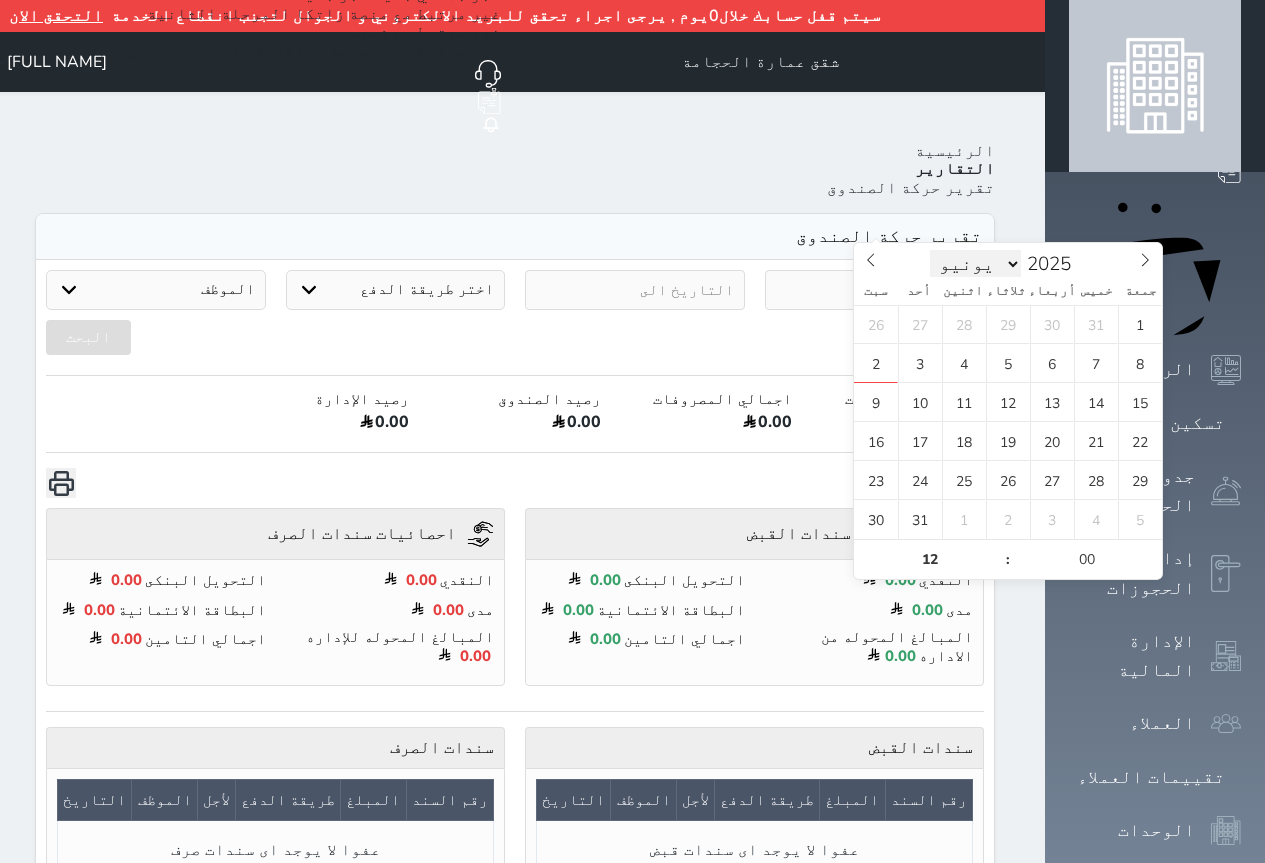 click on "يناير فبراير مارس أبريل مايو يونيو يوليو أغسطس سبتمبر أكتوبر نوفمبر ديسمبر" at bounding box center [976, 264] 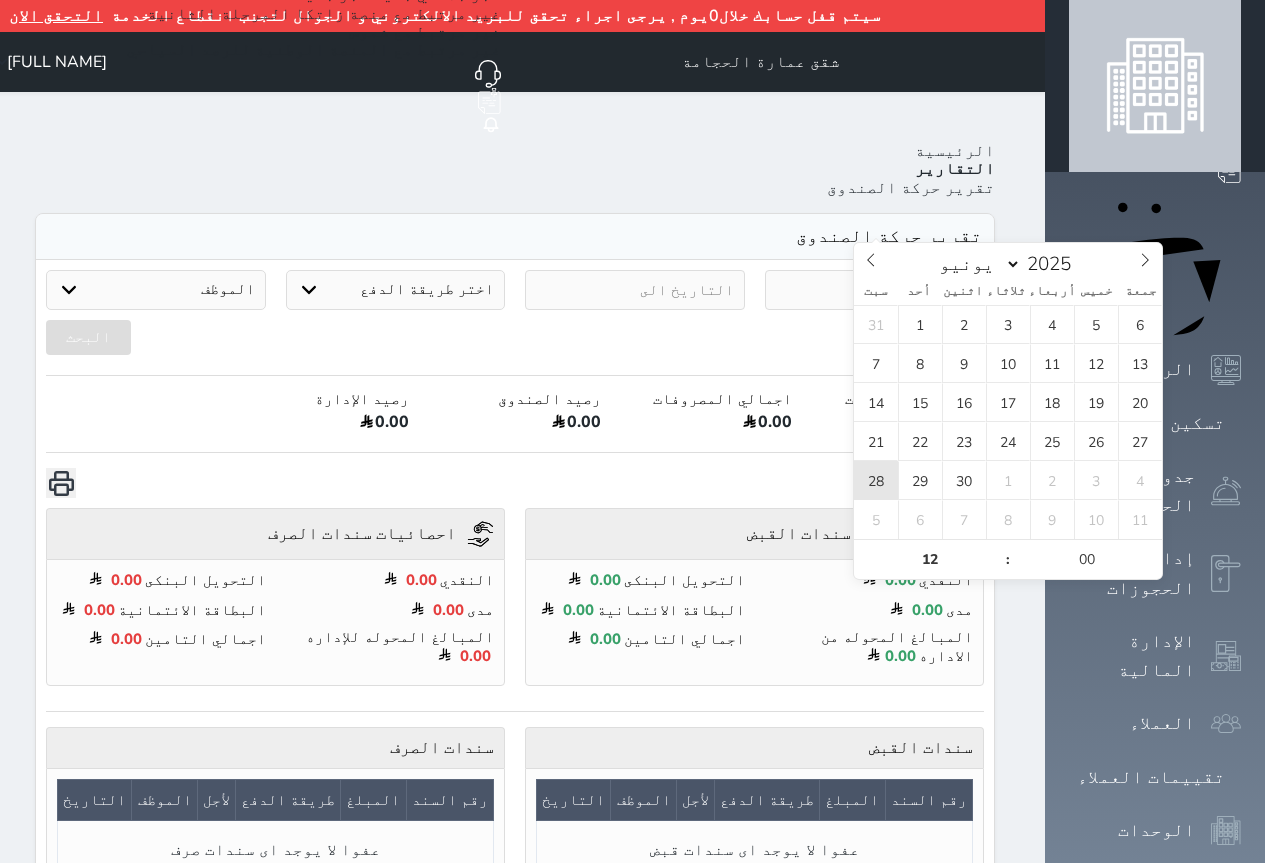 click on "28" at bounding box center [876, 480] 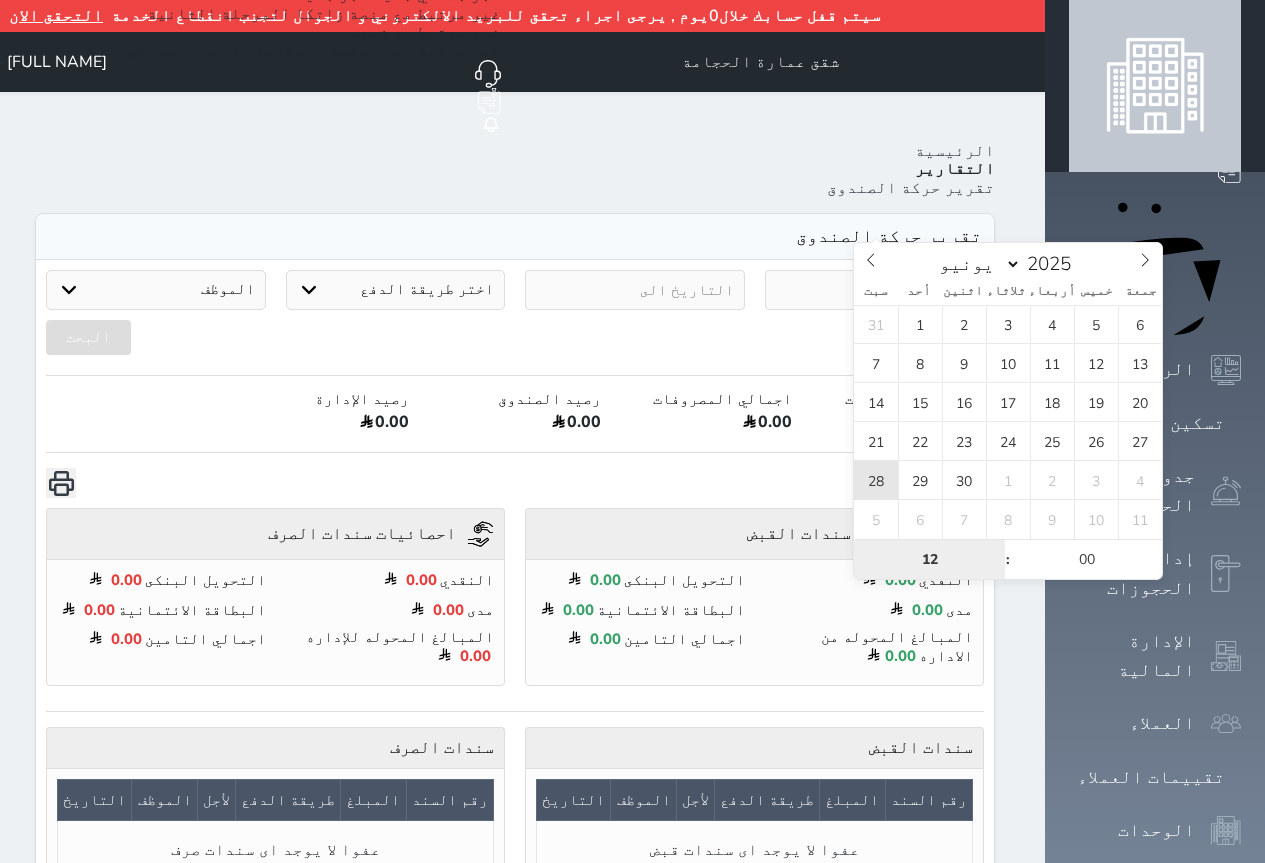 type on "[DATE] [TIME]" 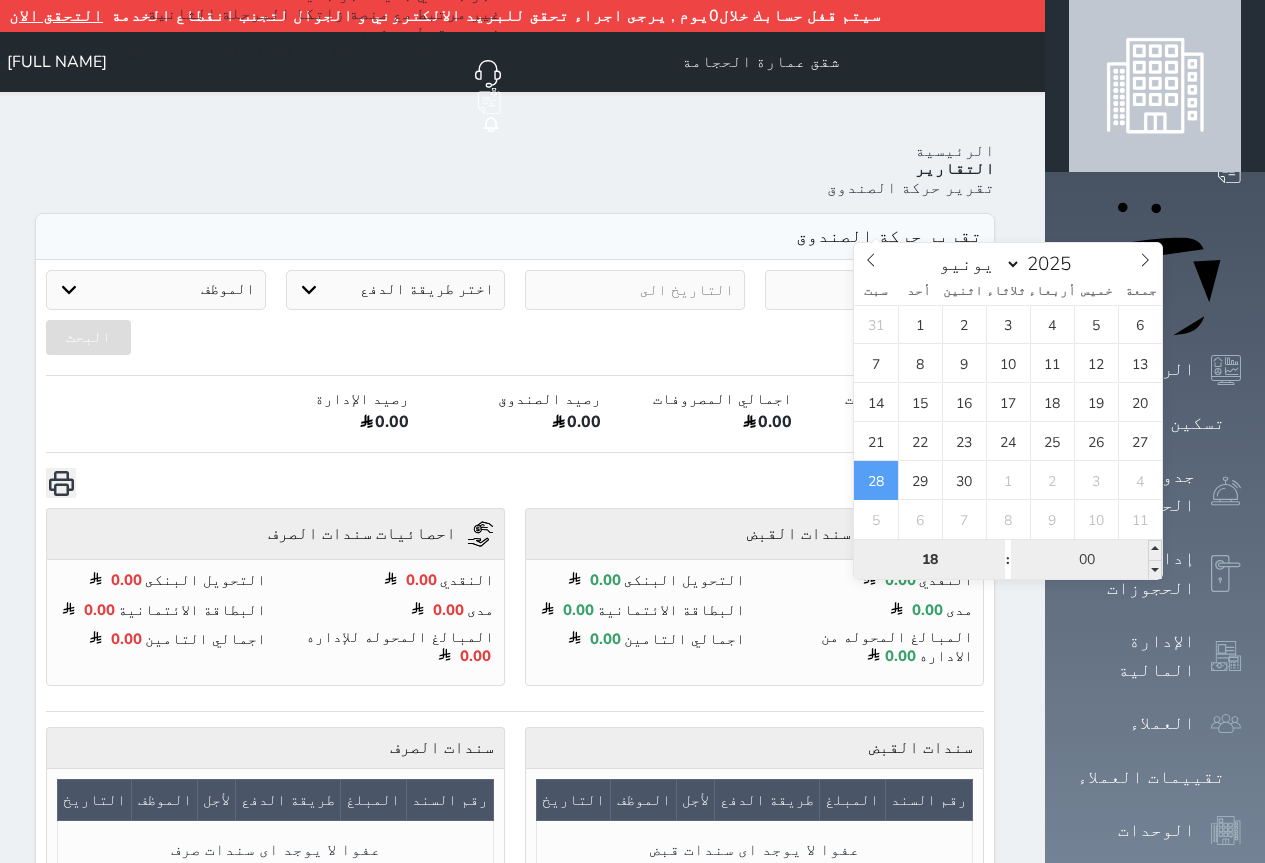 type on "18" 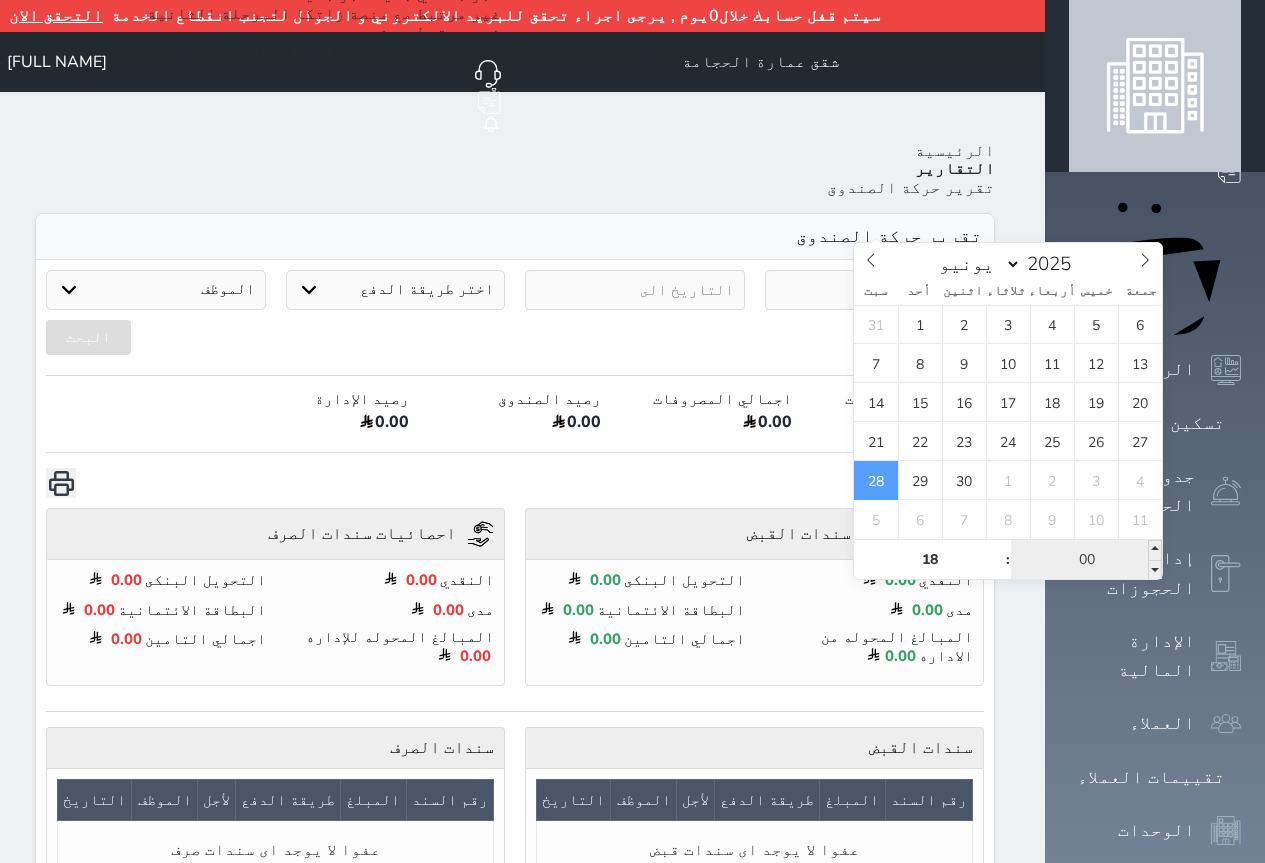 click on "00" at bounding box center [1086, 560] 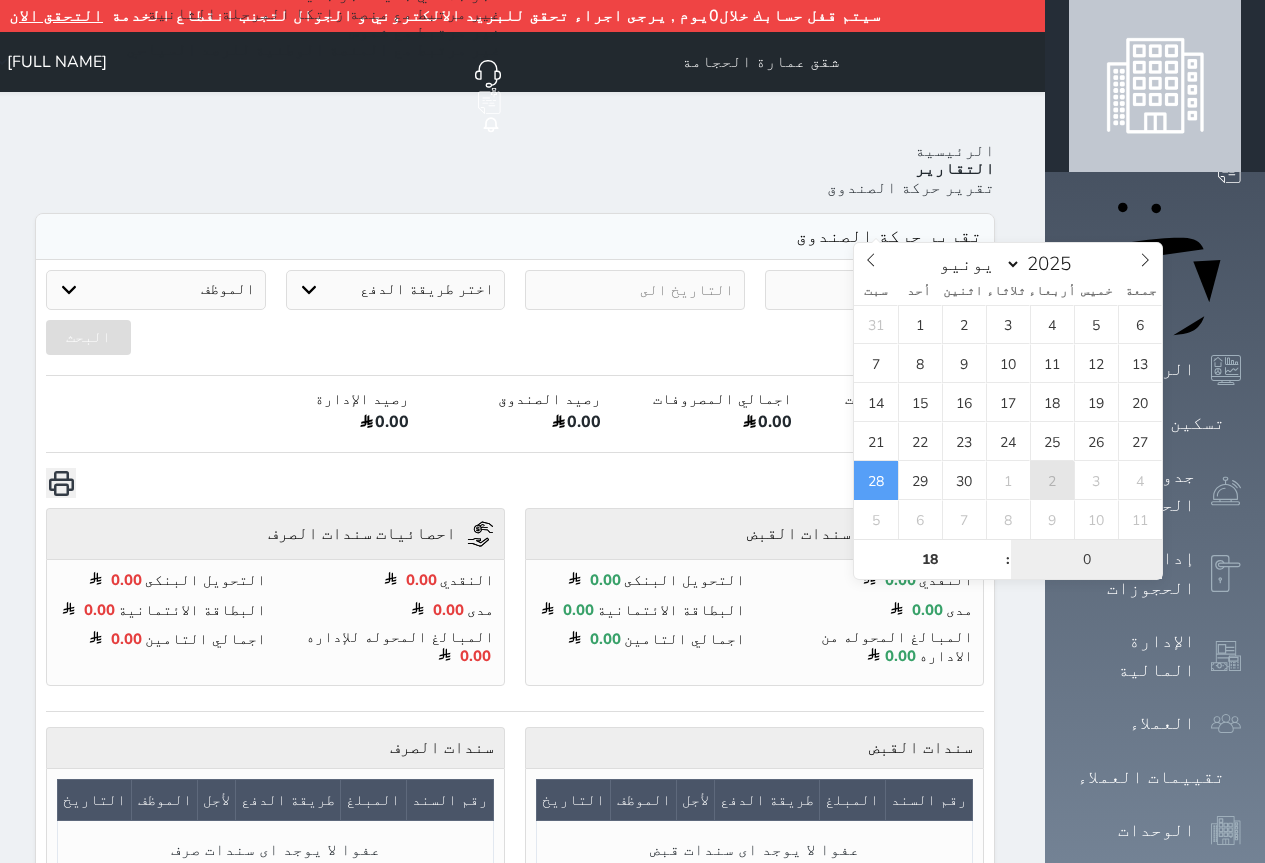 type on "01" 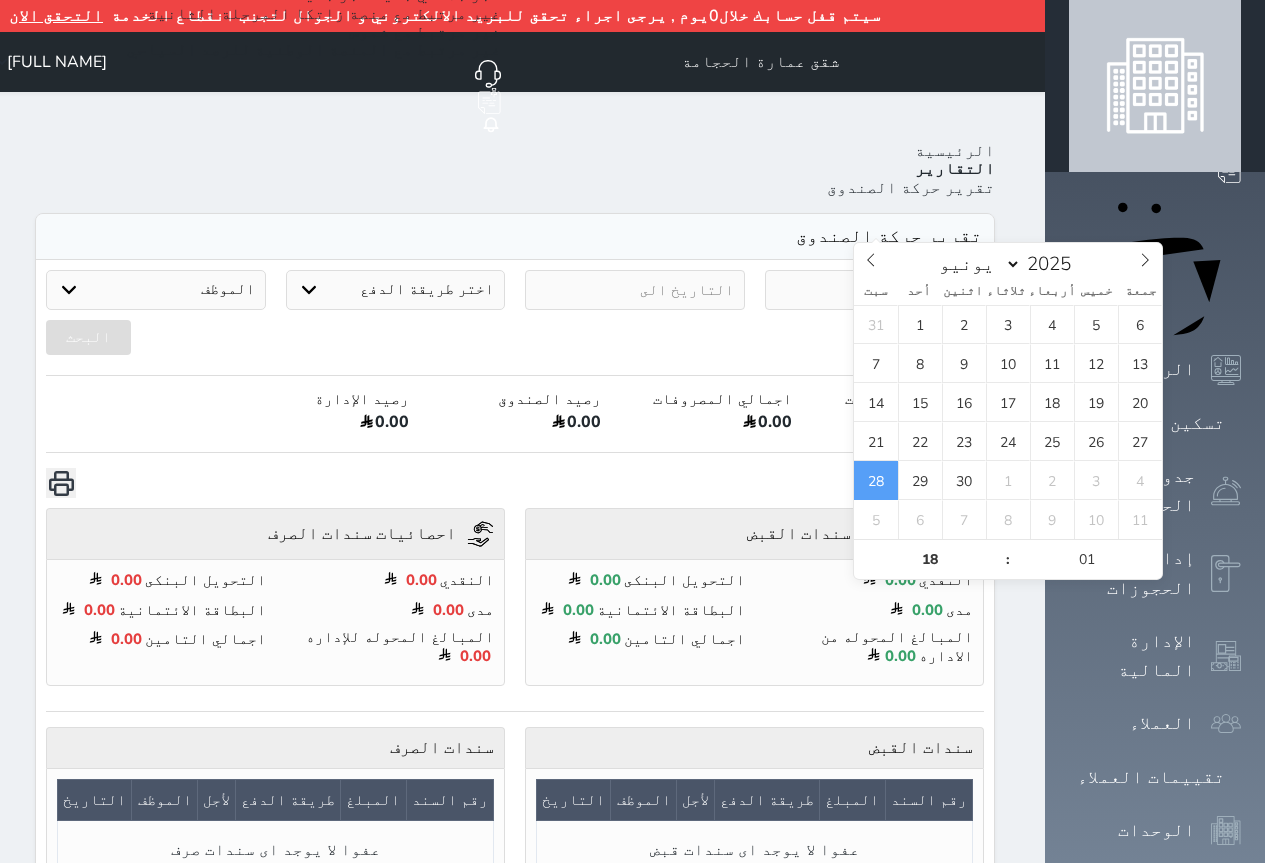 click at bounding box center (635, 290) 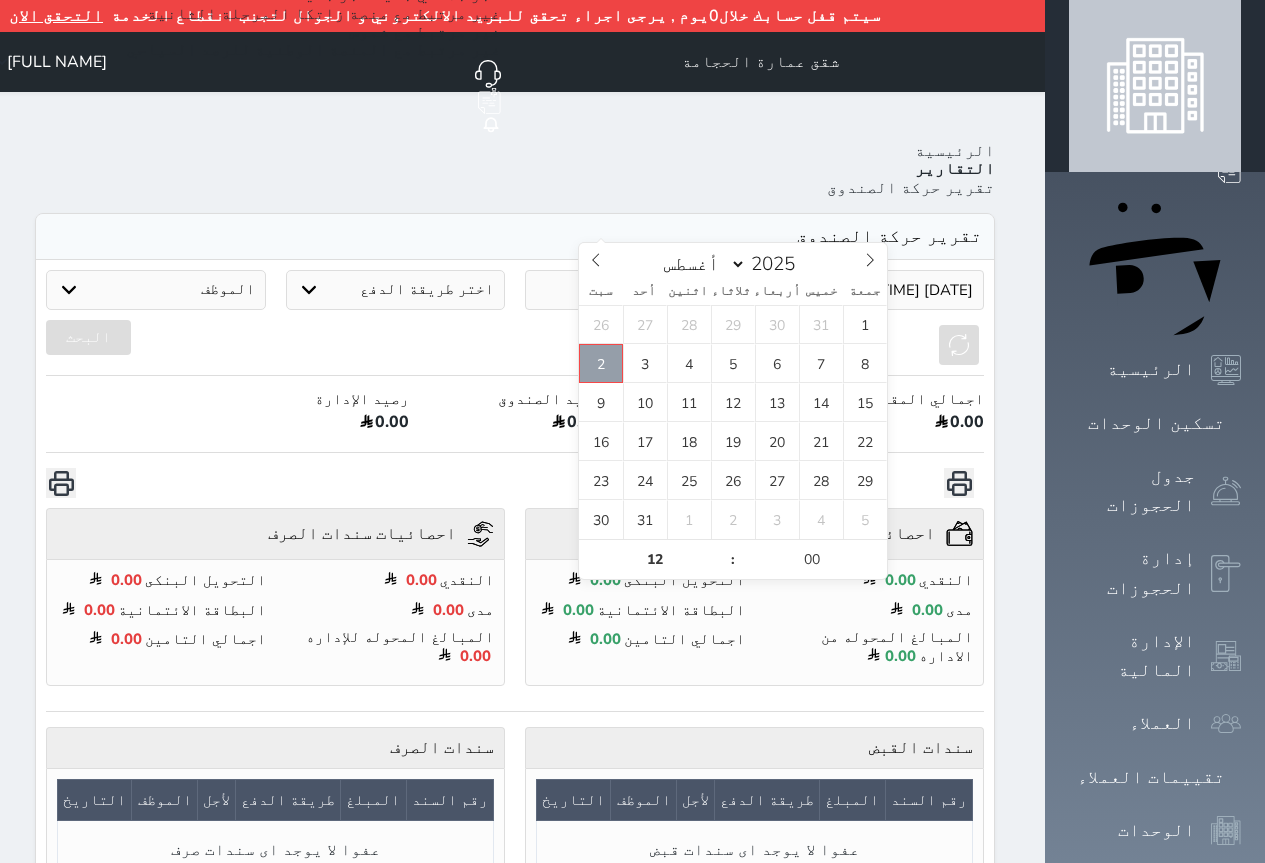 click on "2" at bounding box center (601, 363) 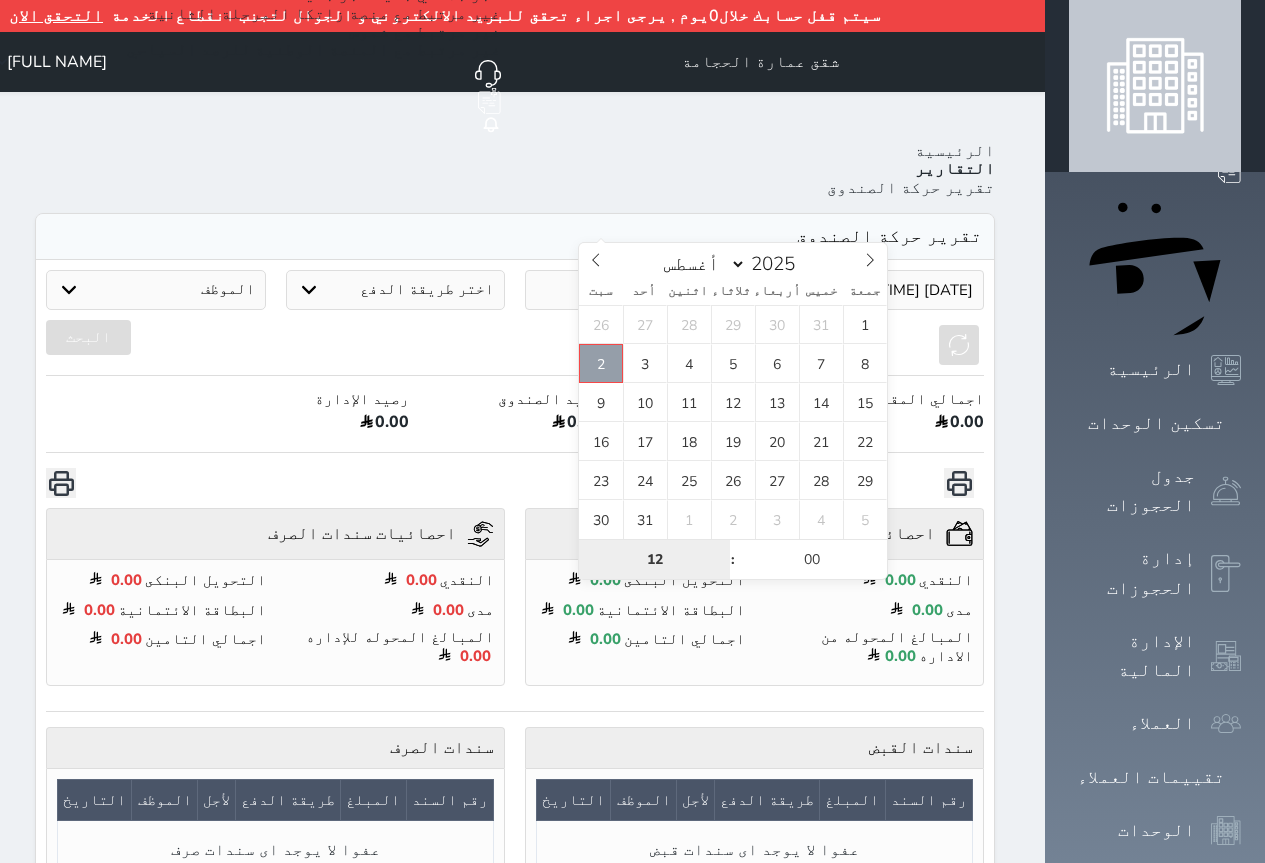 type on "2025-08-02 12:00" 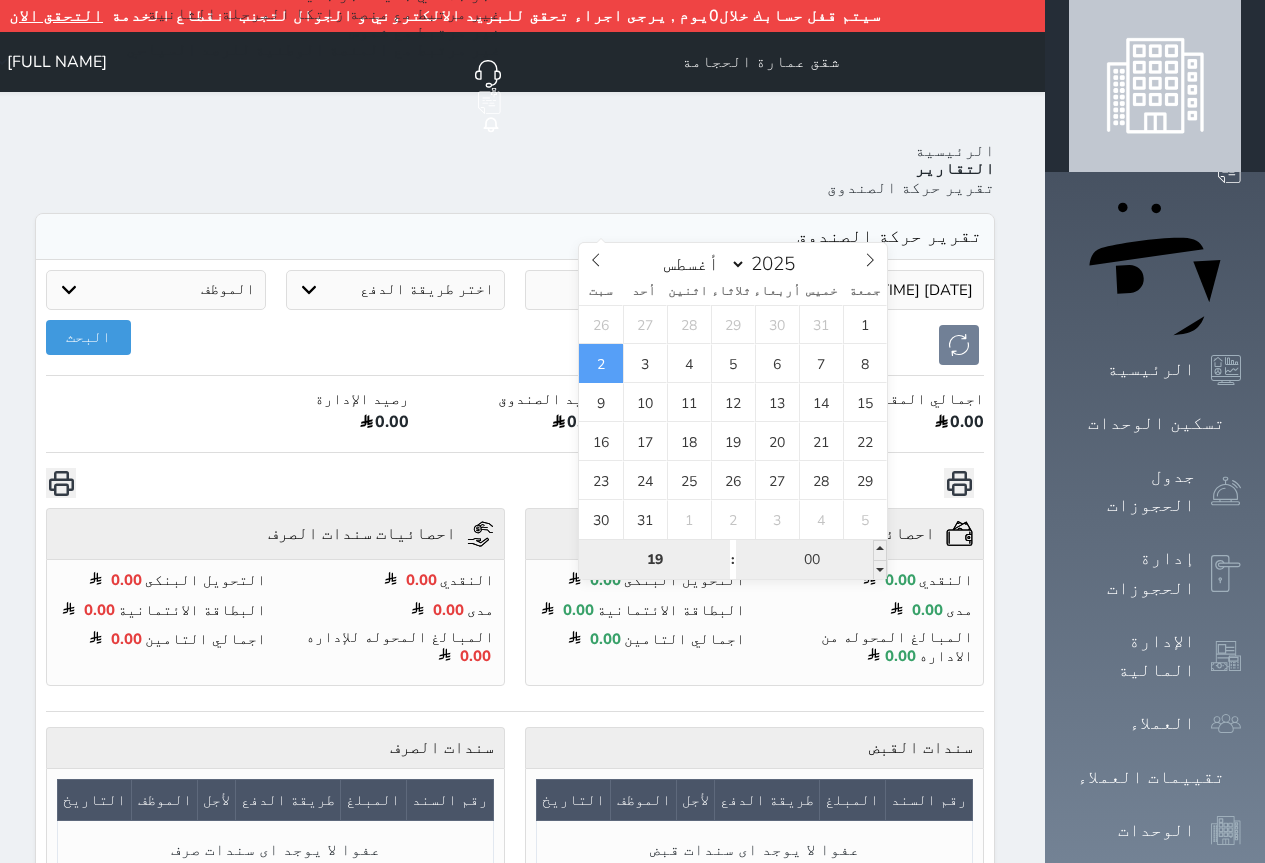 type on "19" 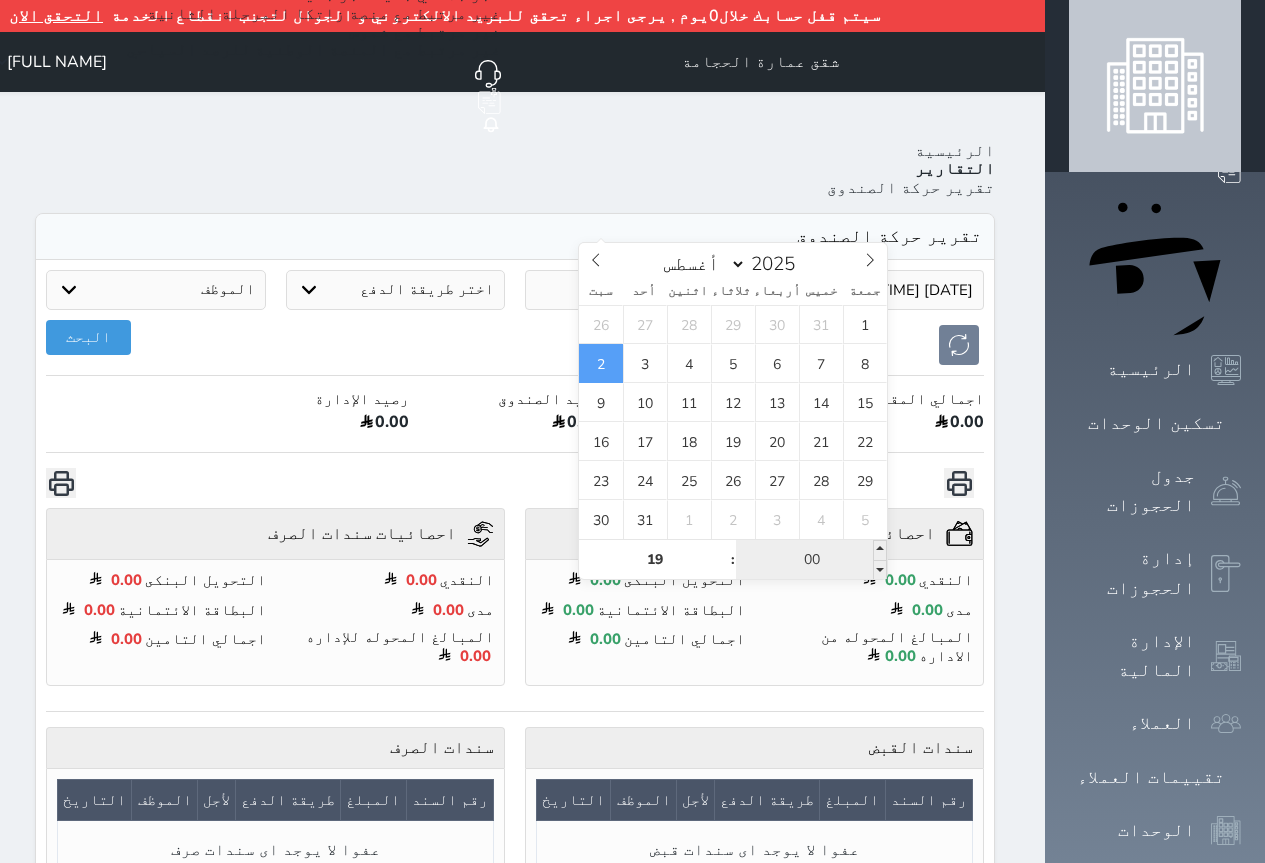 type on "2025-08-02 19:00" 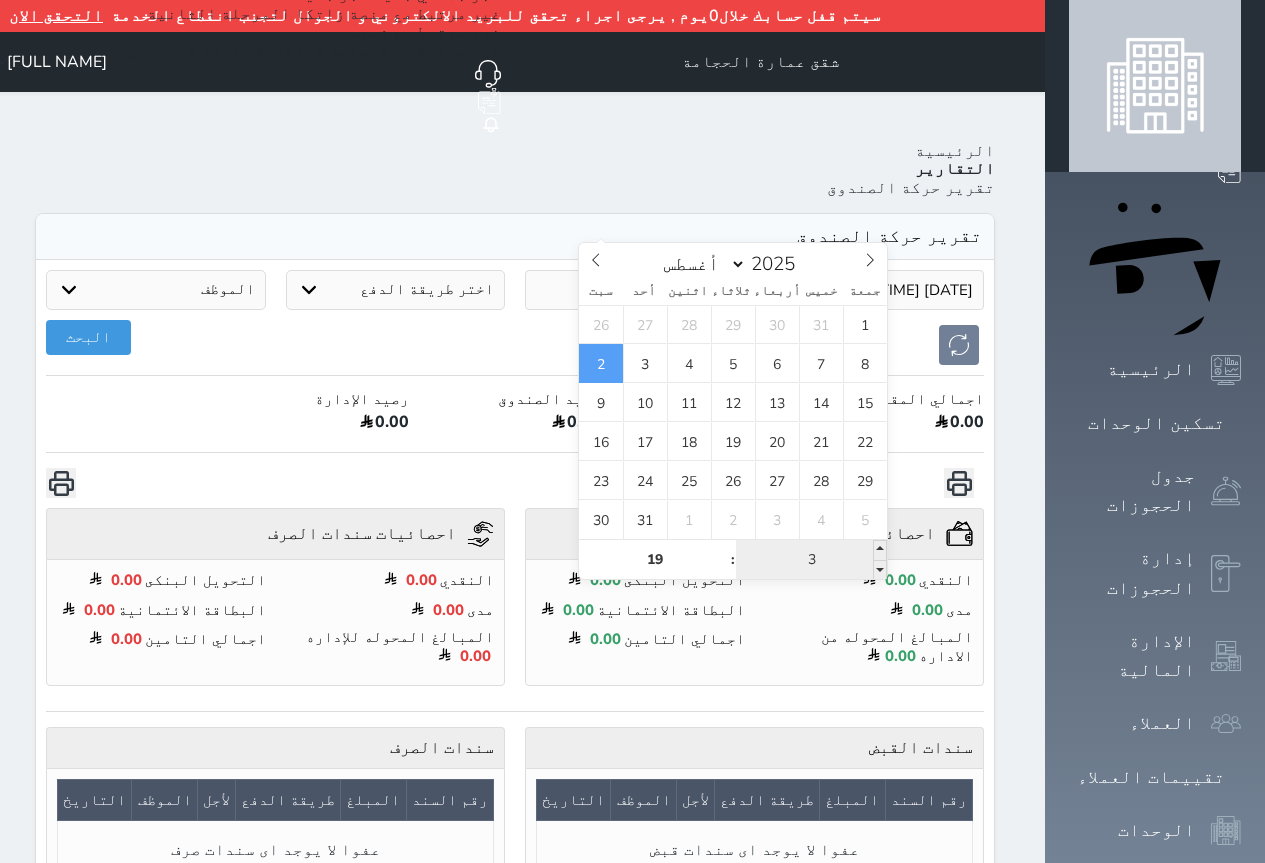 type on "31" 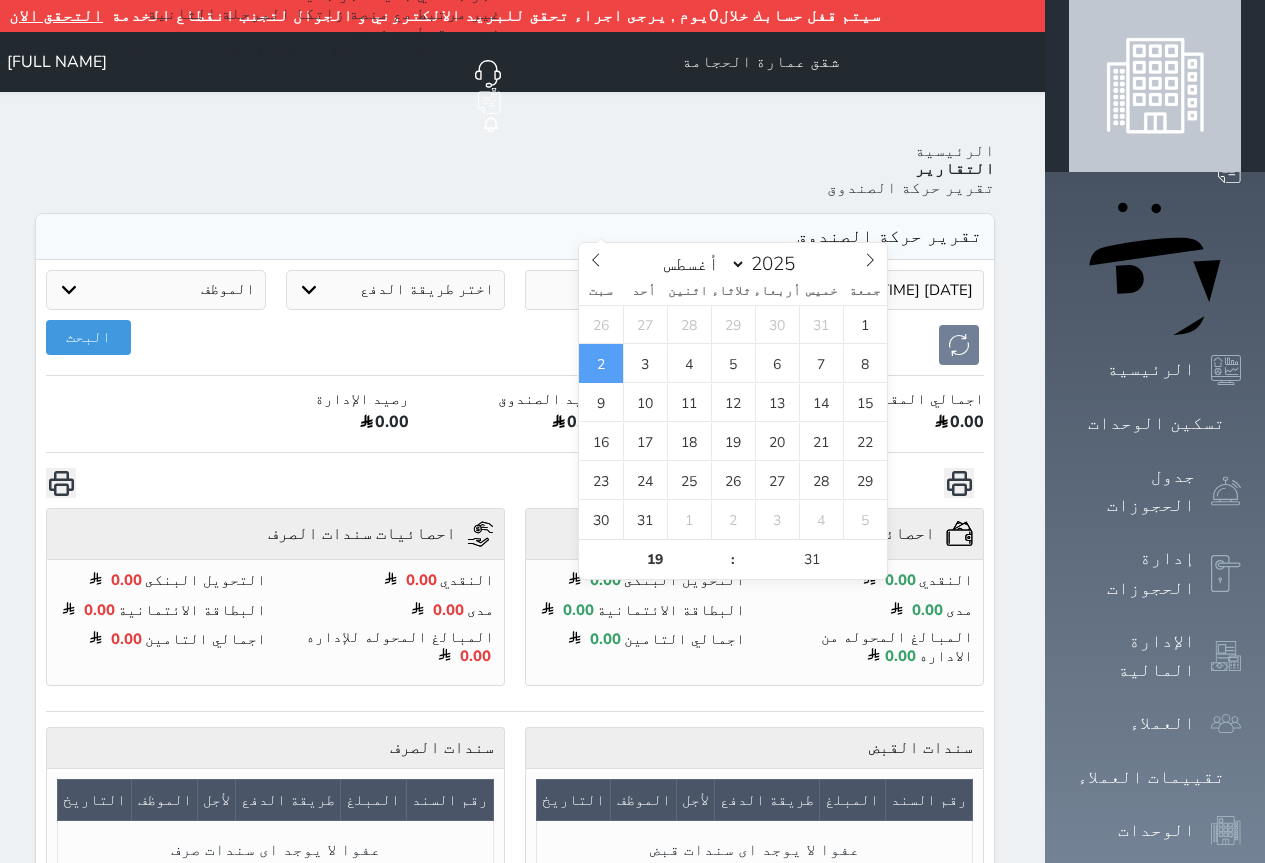 click on "اجمالي المقبوضات   0.00    اجمالي المصروفات   0.00    رصيد الصندوق   0.00    رصيد الإدارة   0.00" at bounding box center (515, 419) 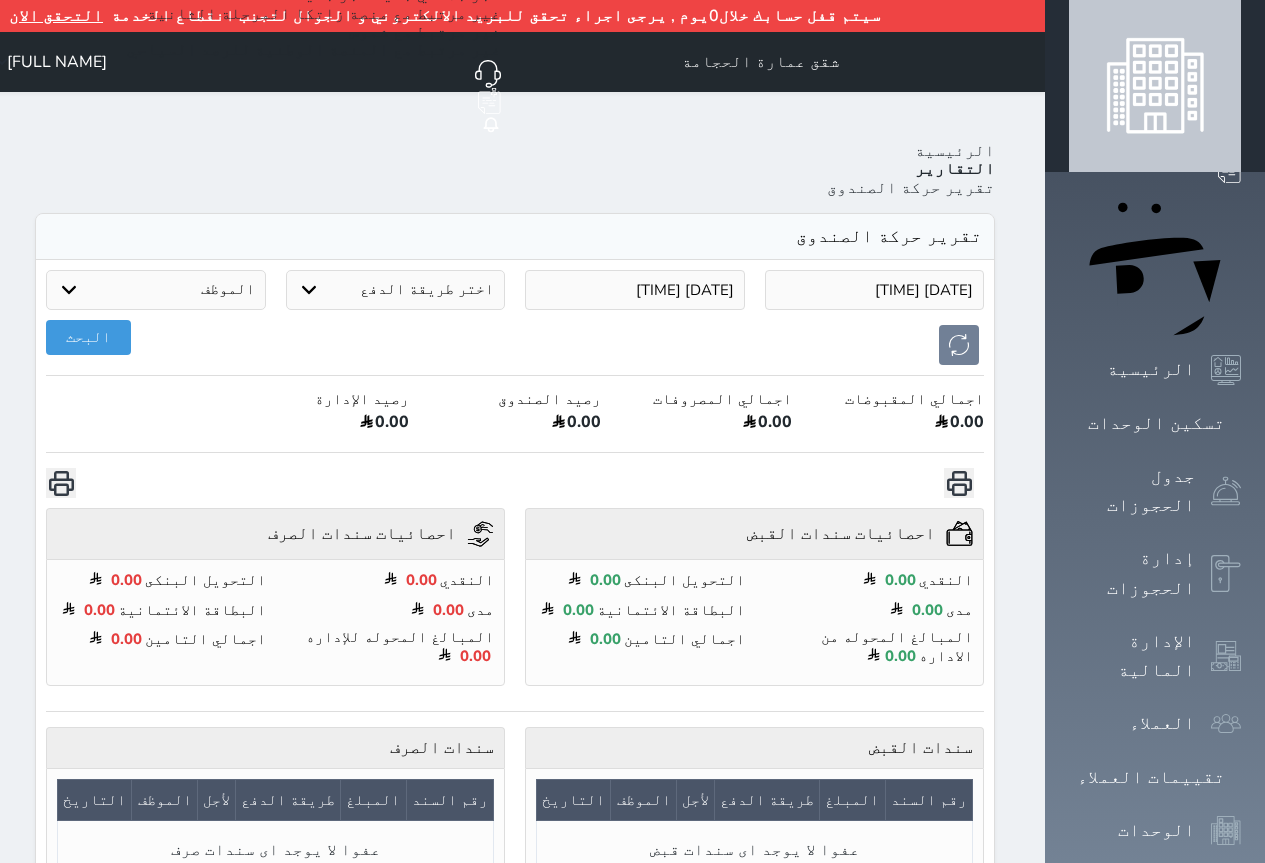 click on "اجمالي المقبوضات   0.00    اجمالي المصروفات   0.00    رصيد الصندوق   0.00    رصيد الإدارة   0.00" at bounding box center (515, 419) 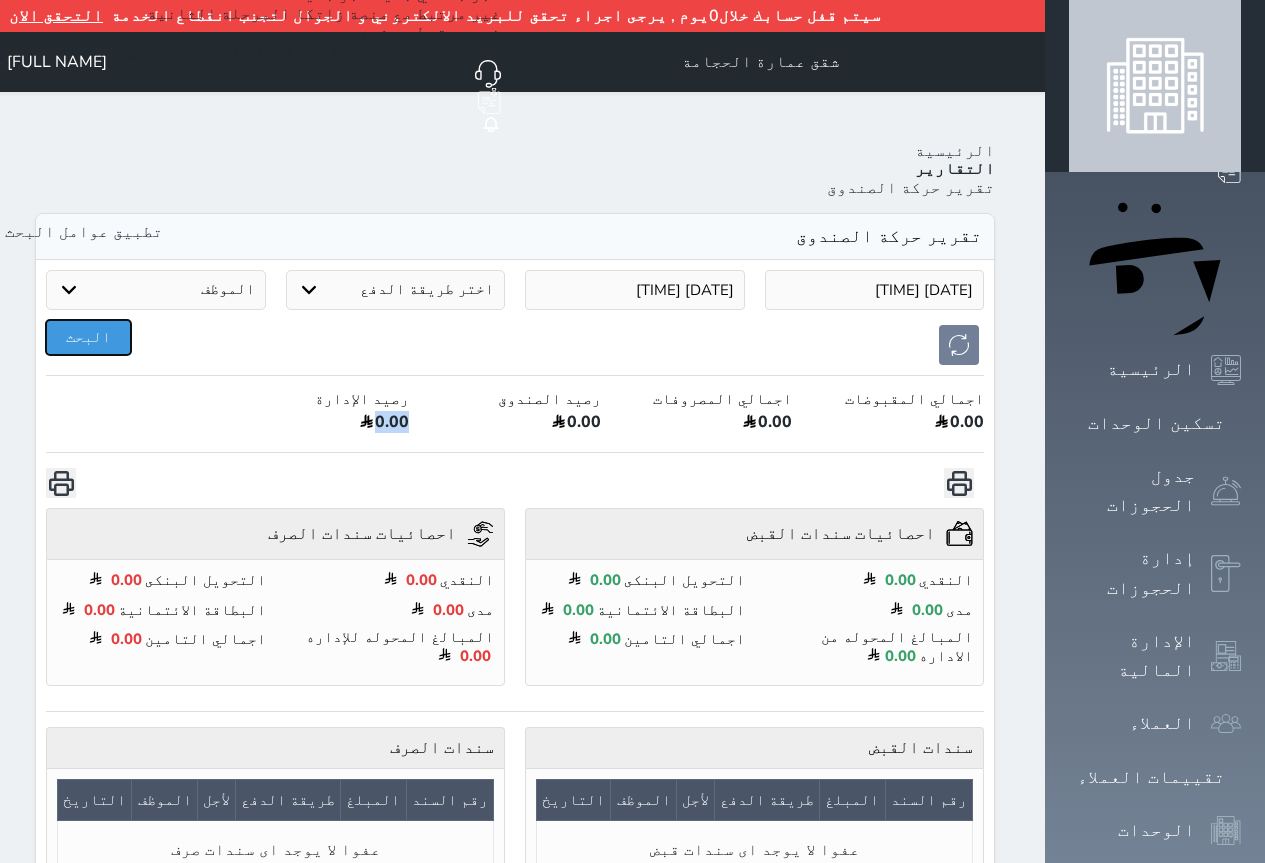 click on "البحث" at bounding box center [88, 337] 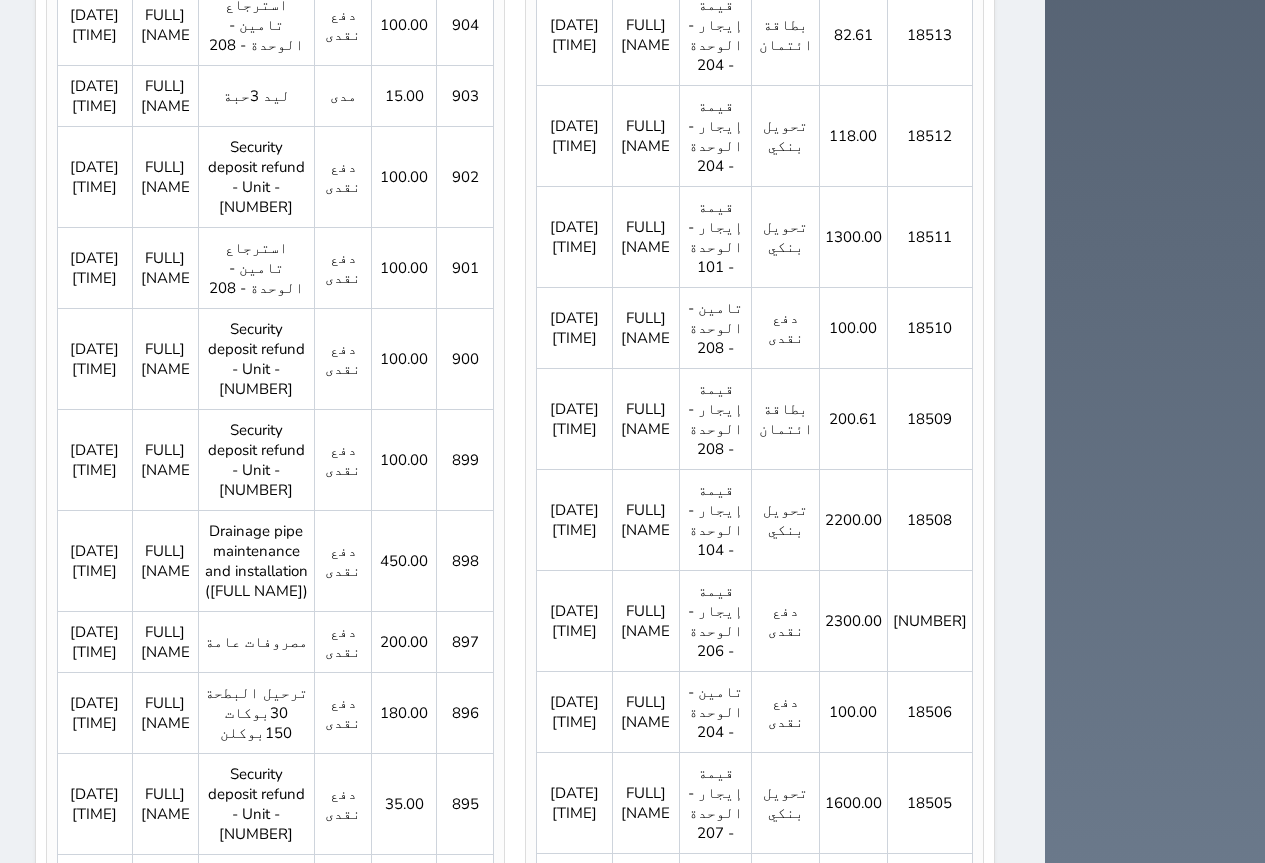scroll, scrollTop: 1303, scrollLeft: 0, axis: vertical 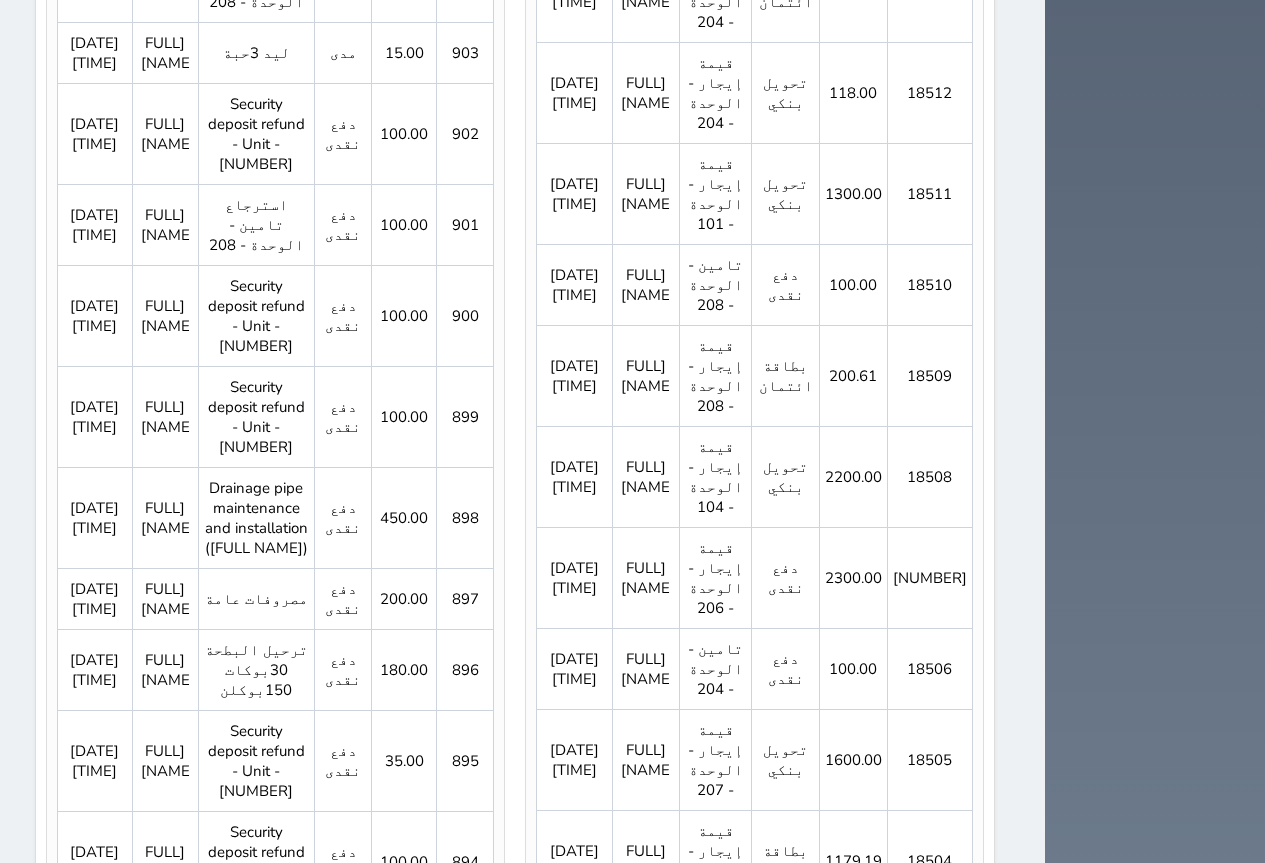 click on "2" at bounding box center (667, 1497) 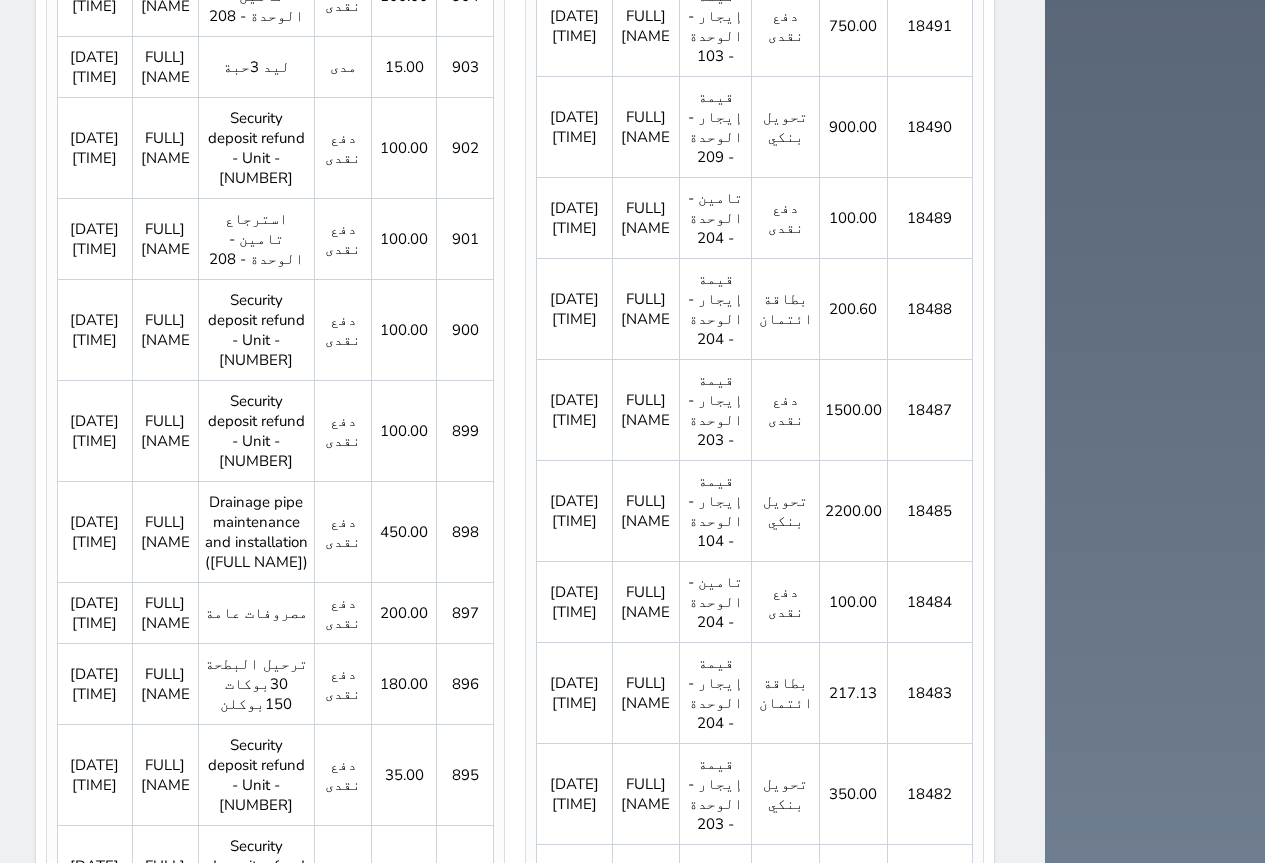 scroll, scrollTop: 1303, scrollLeft: 0, axis: vertical 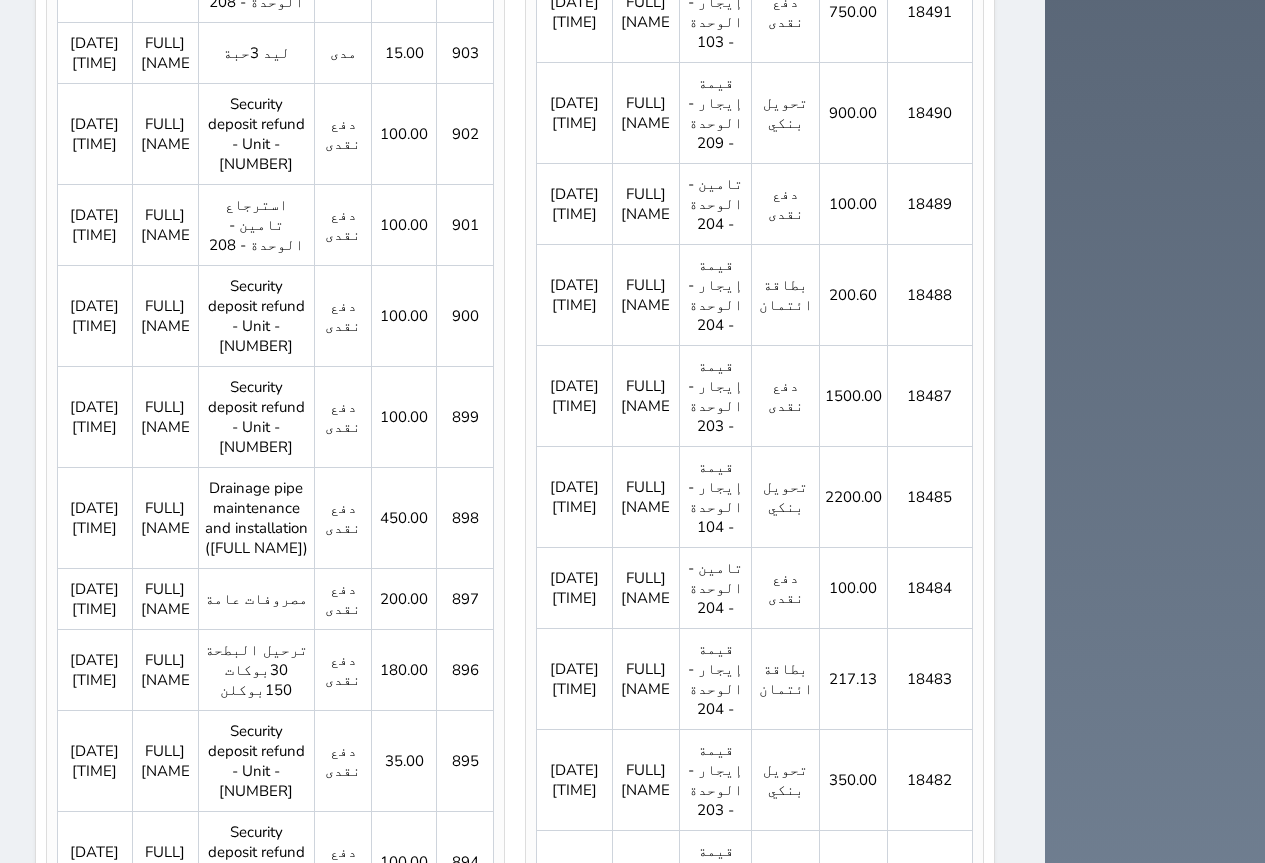 click on "التالي" at bounding box center [607, 971] 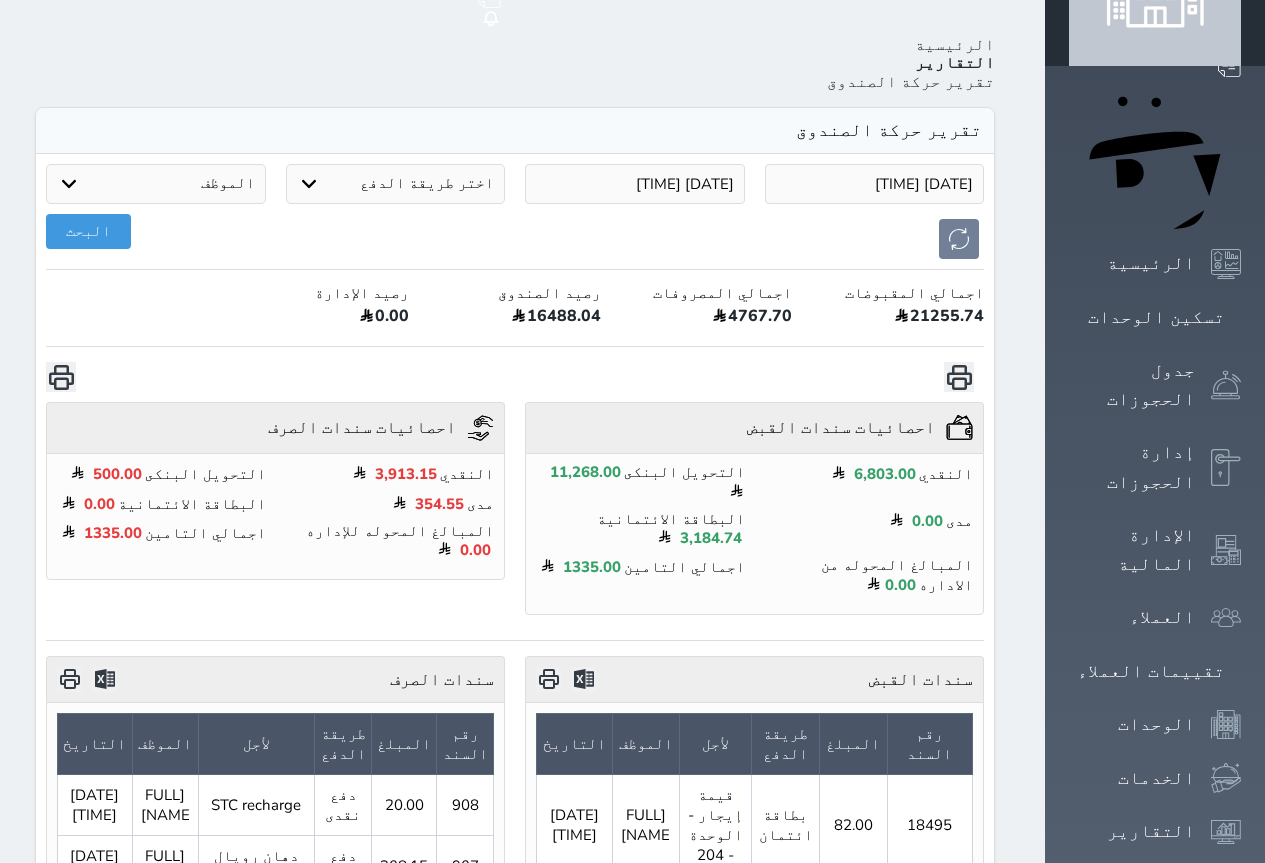 scroll, scrollTop: 3, scrollLeft: 0, axis: vertical 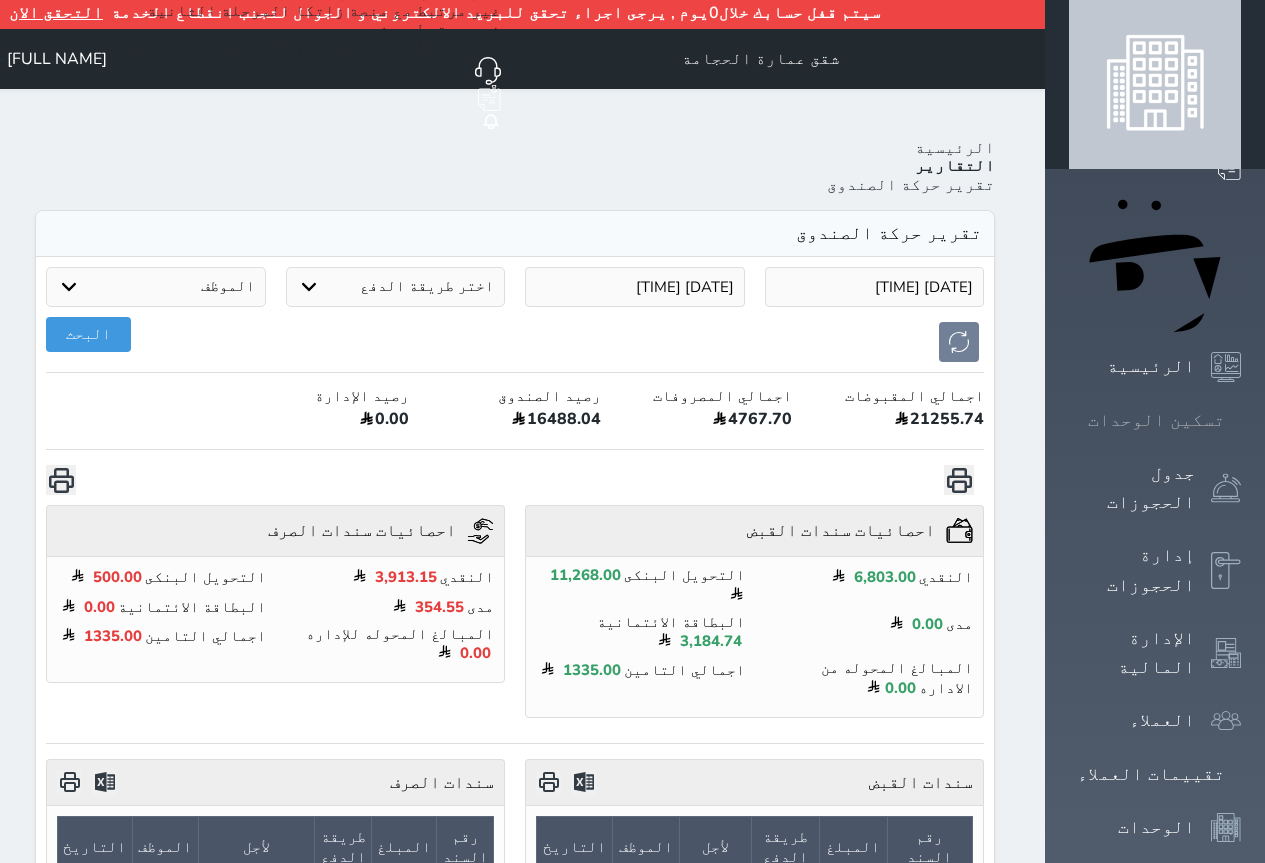 click at bounding box center [1241, 420] 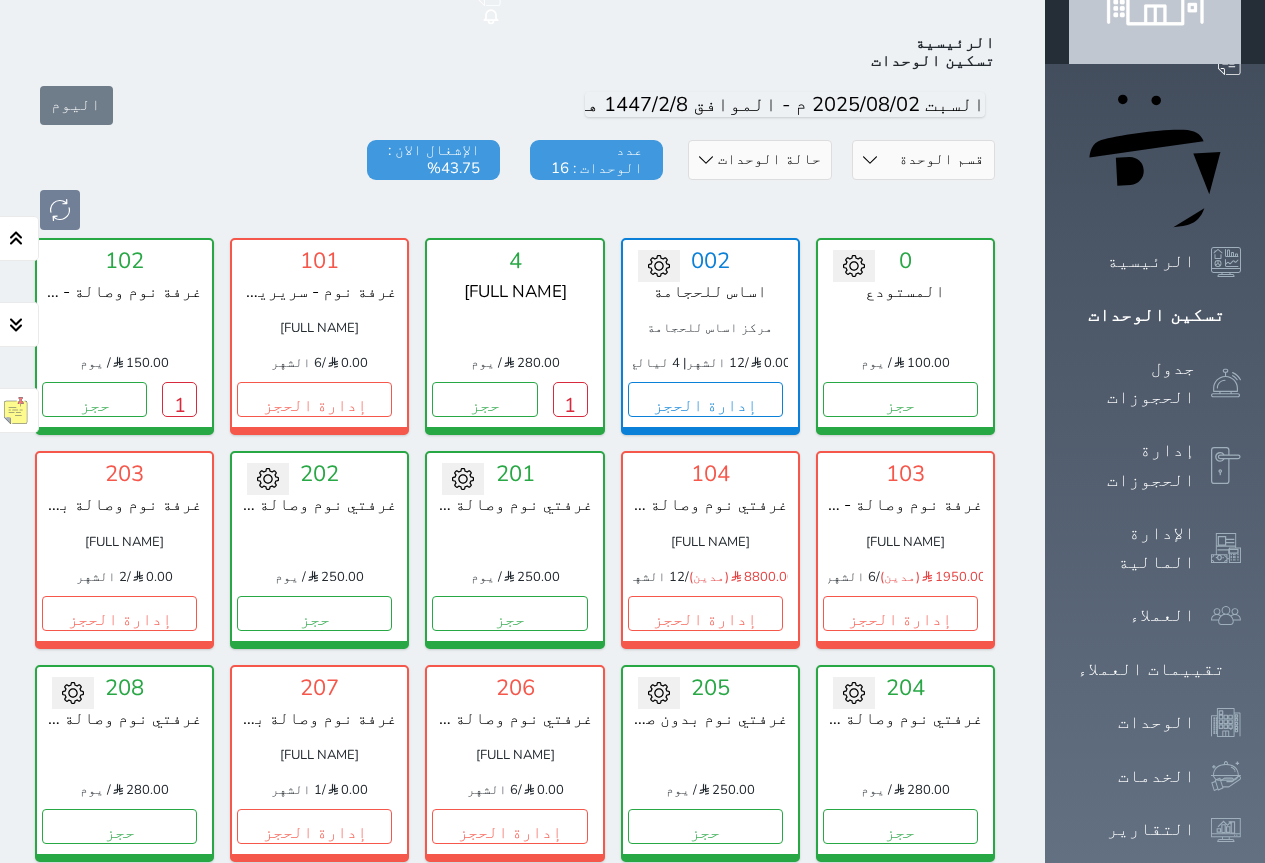 scroll, scrollTop: 300, scrollLeft: 0, axis: vertical 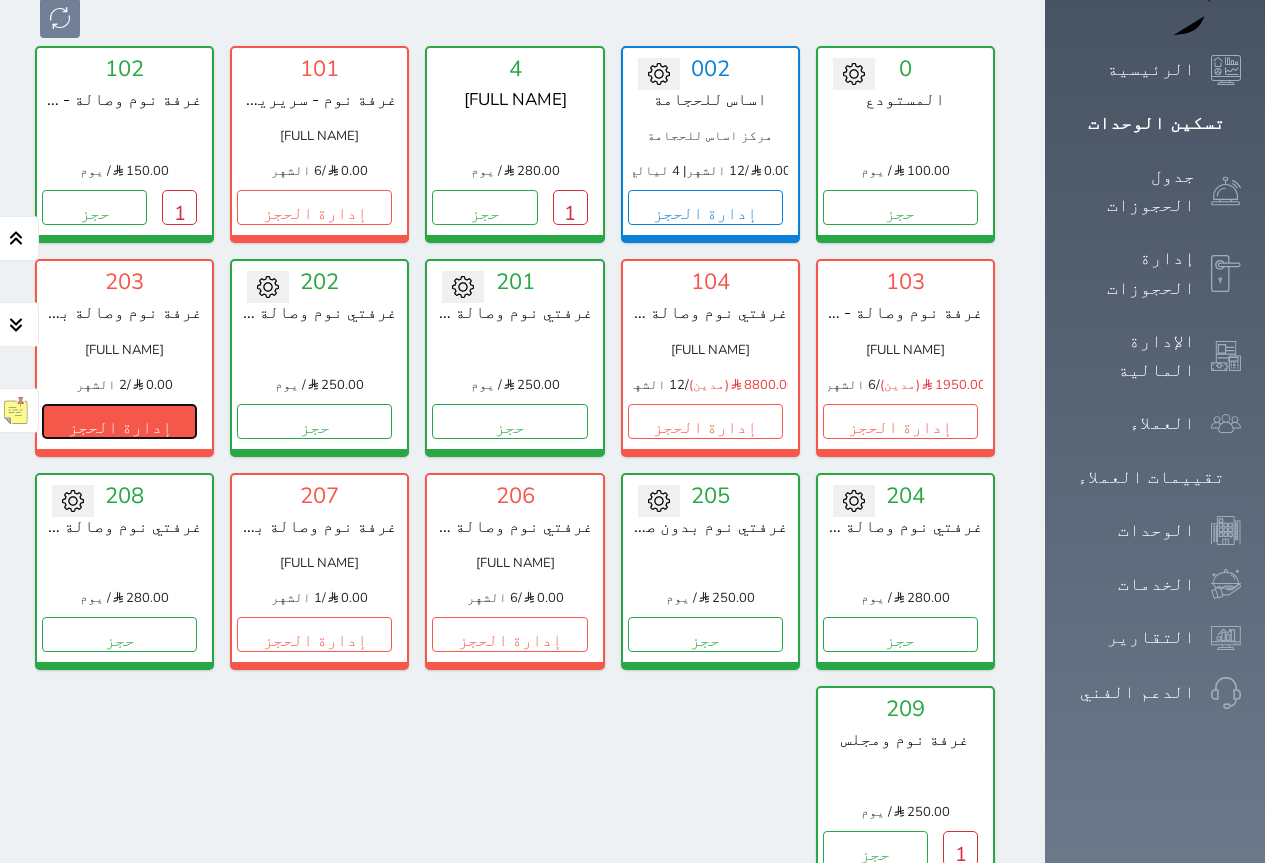 click on "إدارة الحجز" at bounding box center (119, 421) 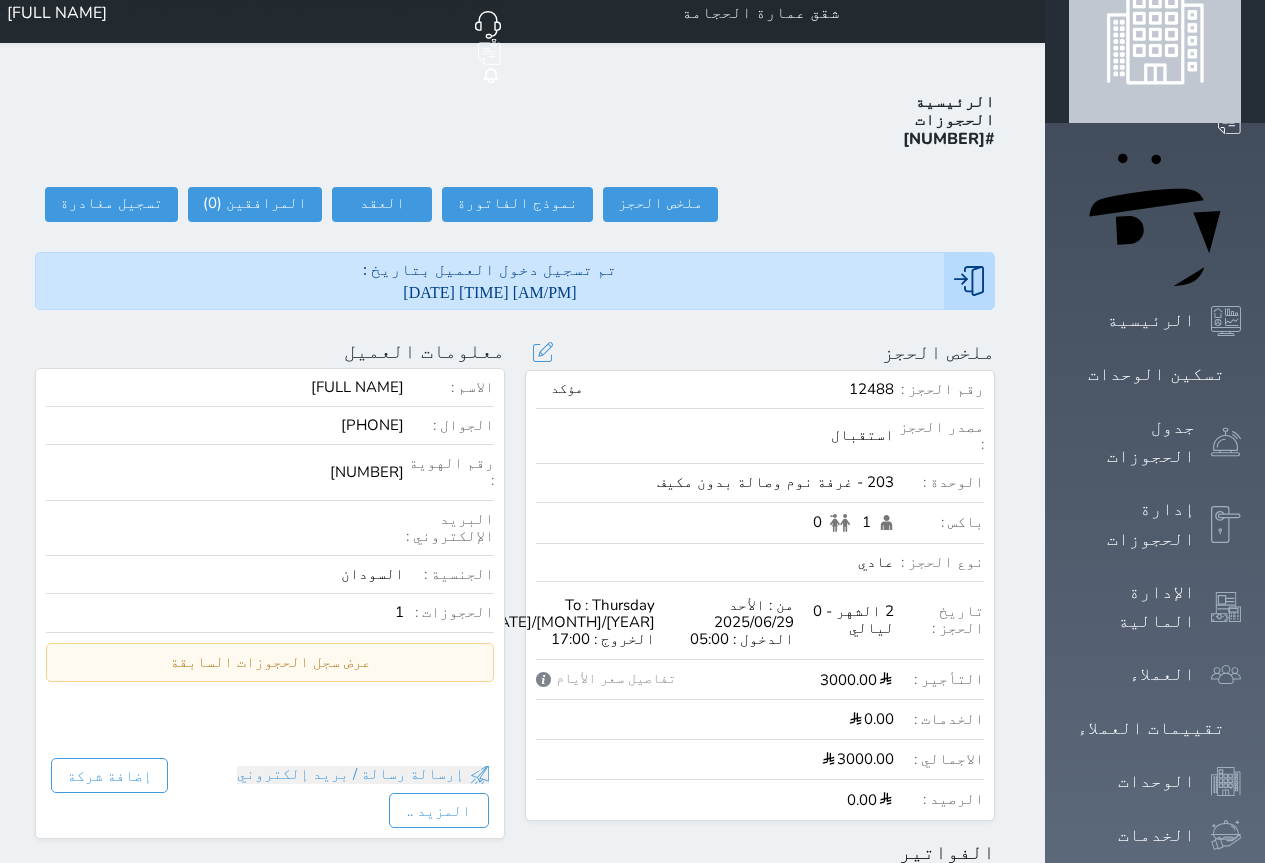 scroll, scrollTop: 0, scrollLeft: 0, axis: both 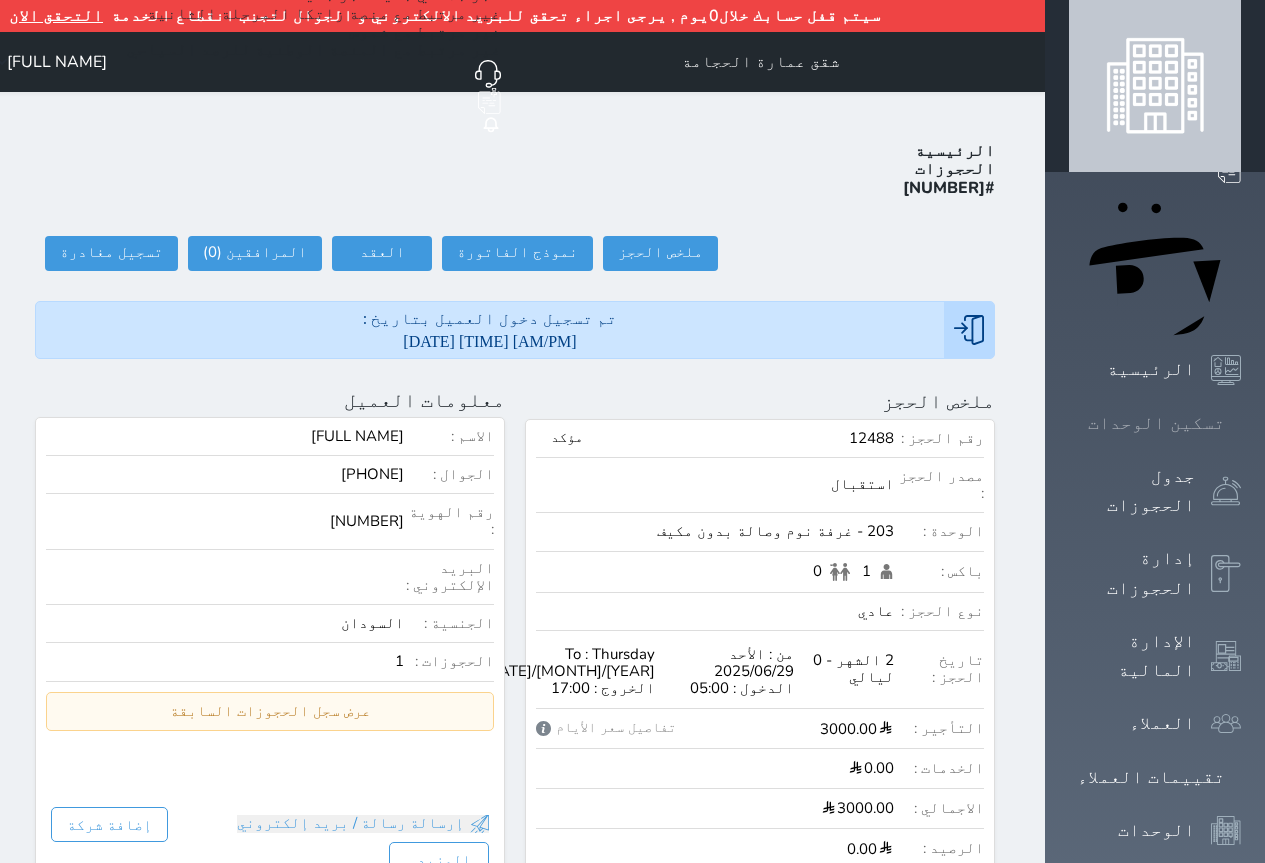 click at bounding box center (1241, 423) 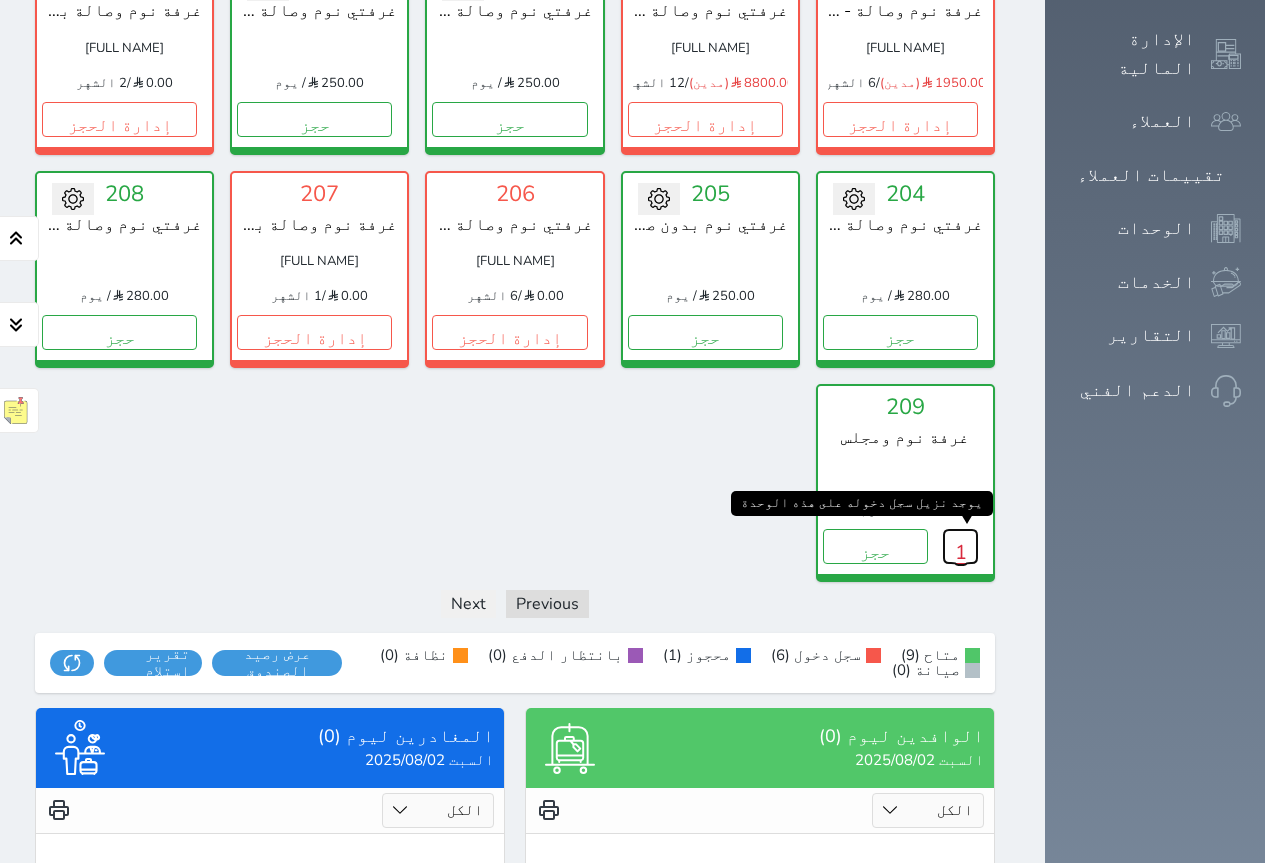 click on "1" at bounding box center (960, 546) 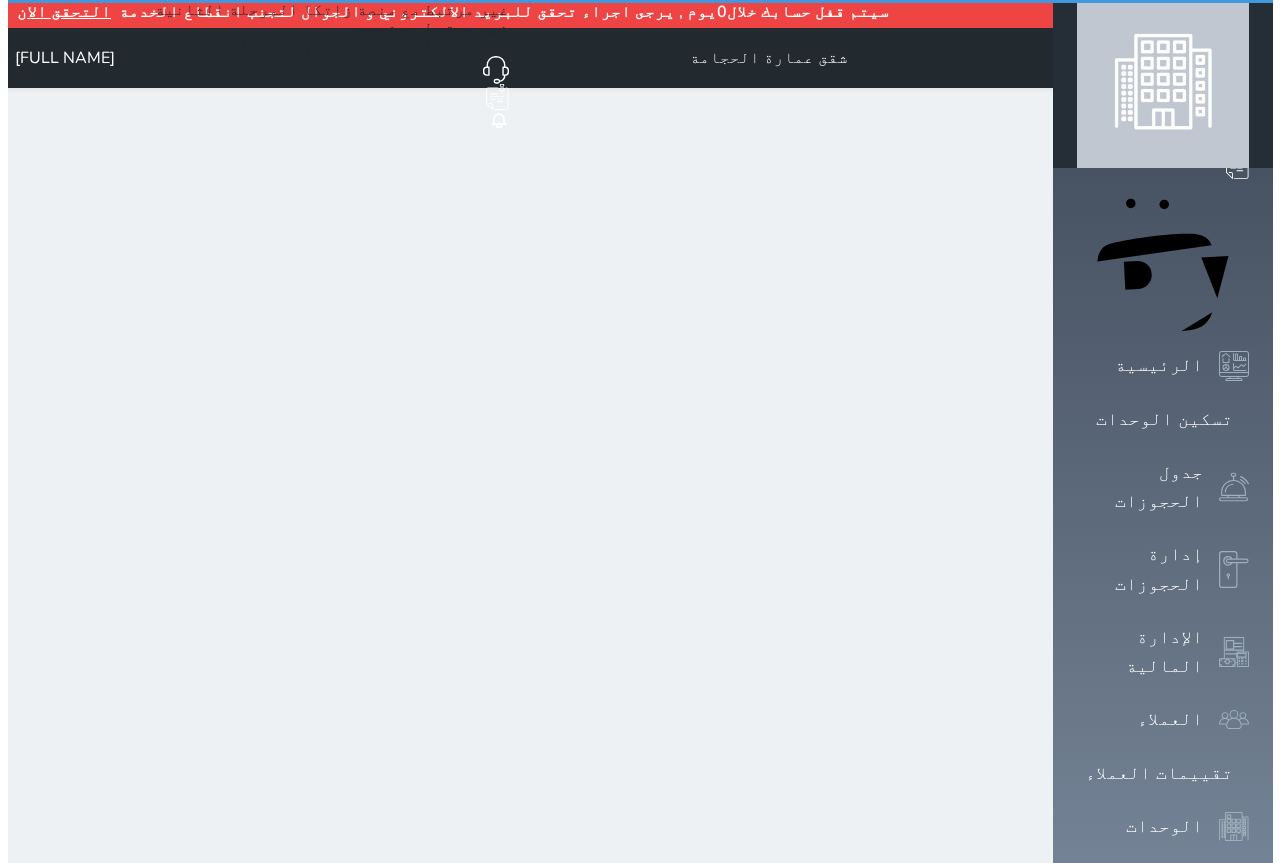 scroll, scrollTop: 0, scrollLeft: 0, axis: both 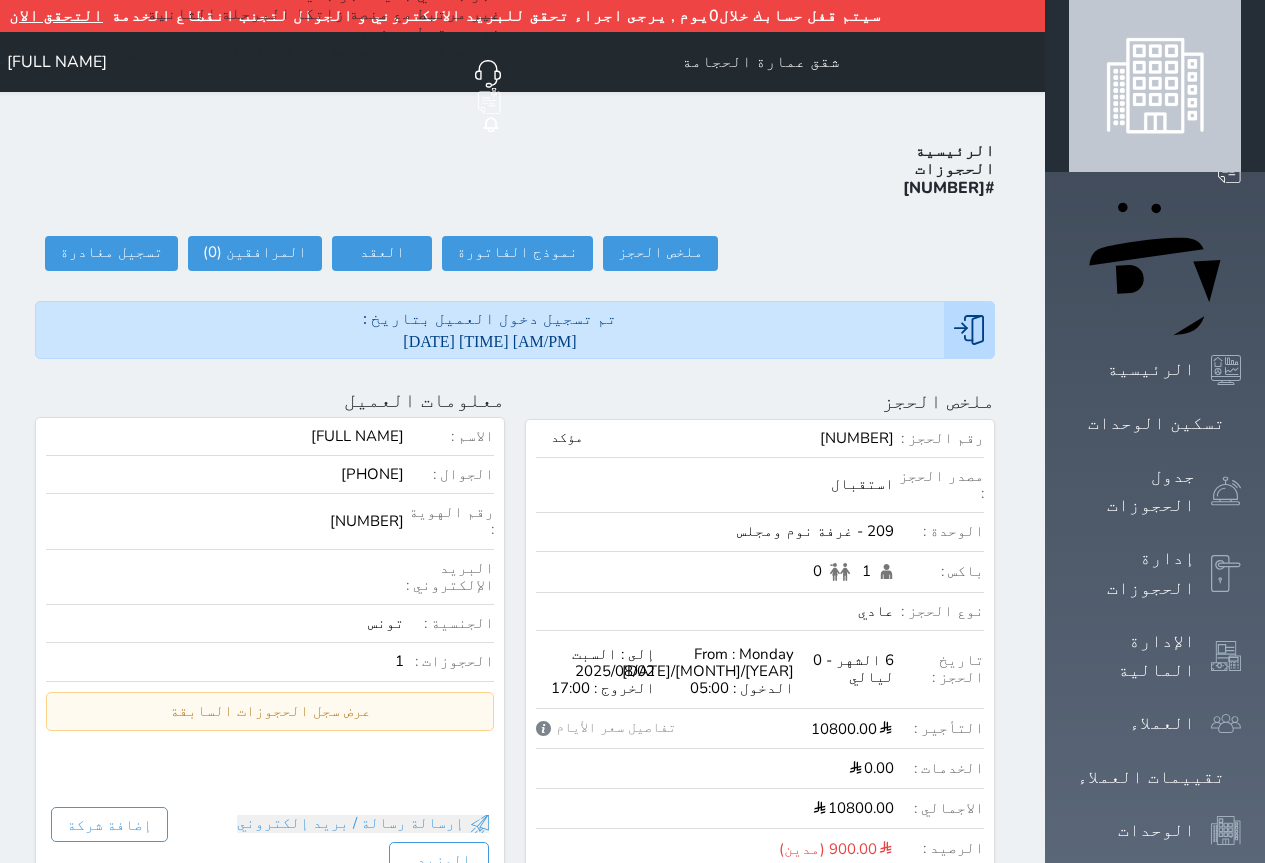 select 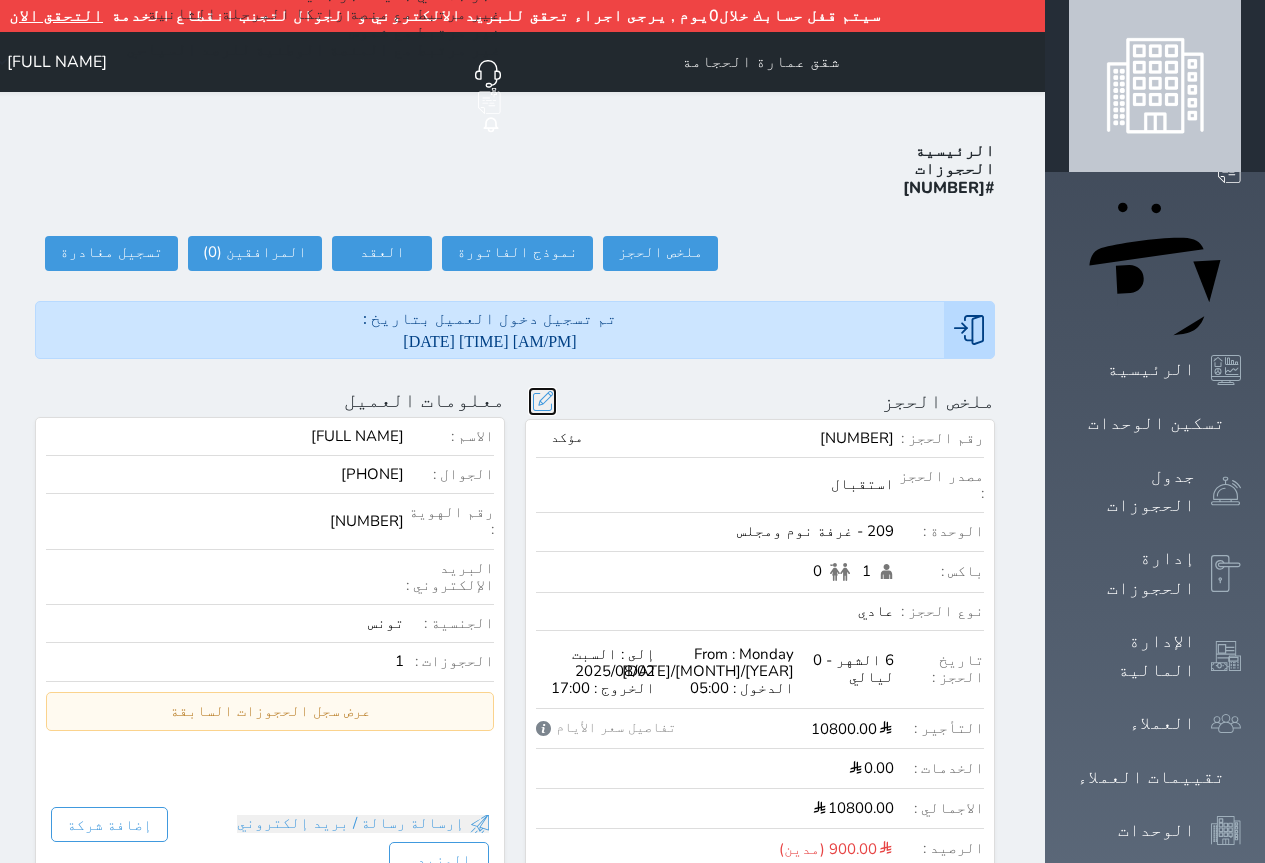 click at bounding box center (542, 401) 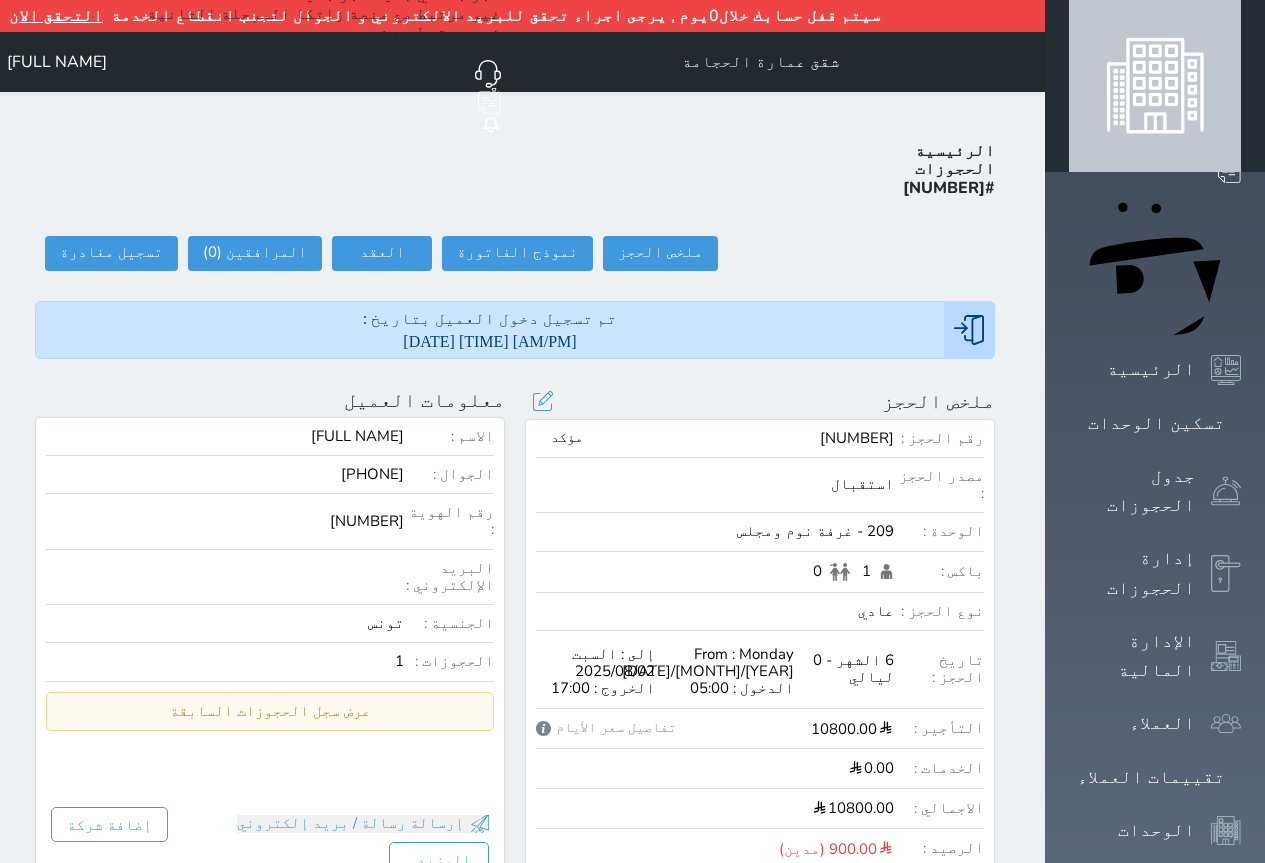 click at bounding box center (0, 0) 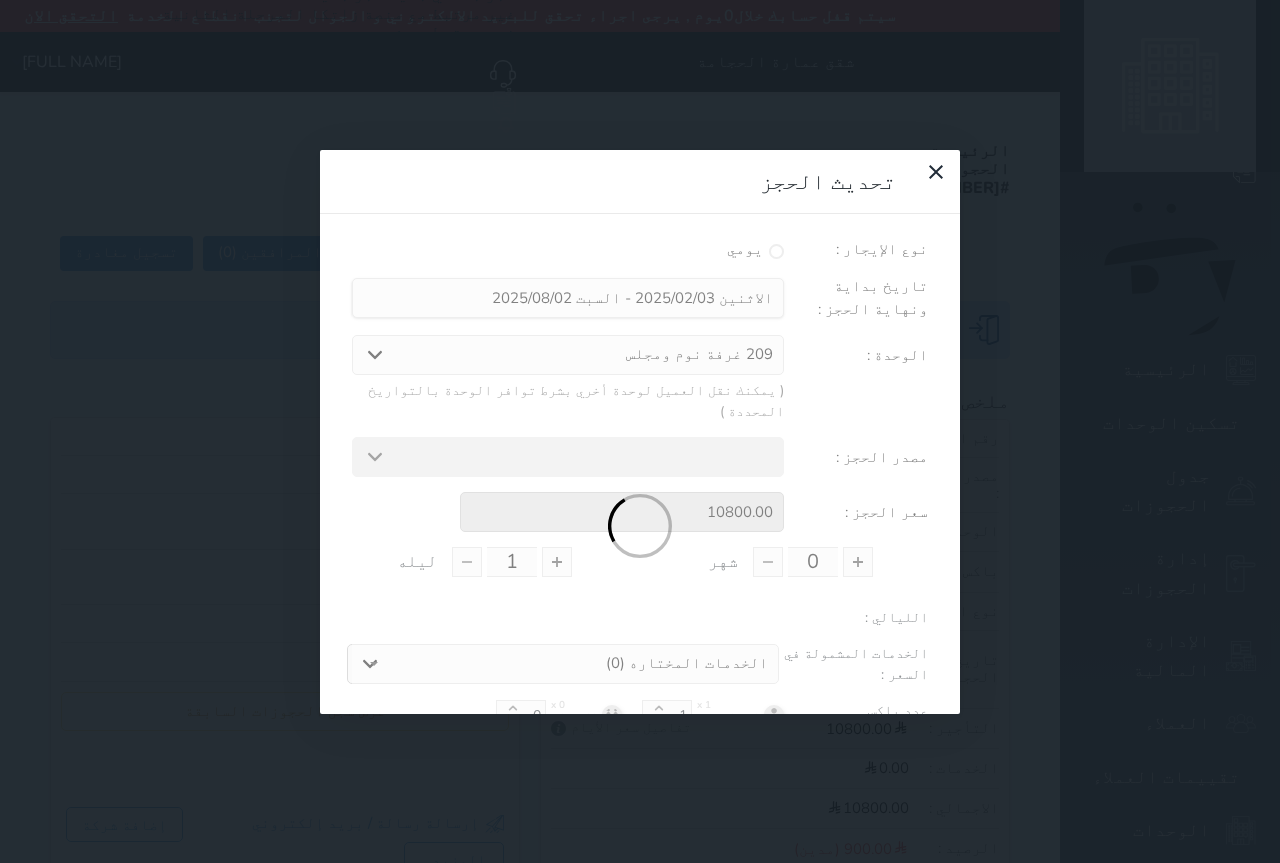 type on "6" 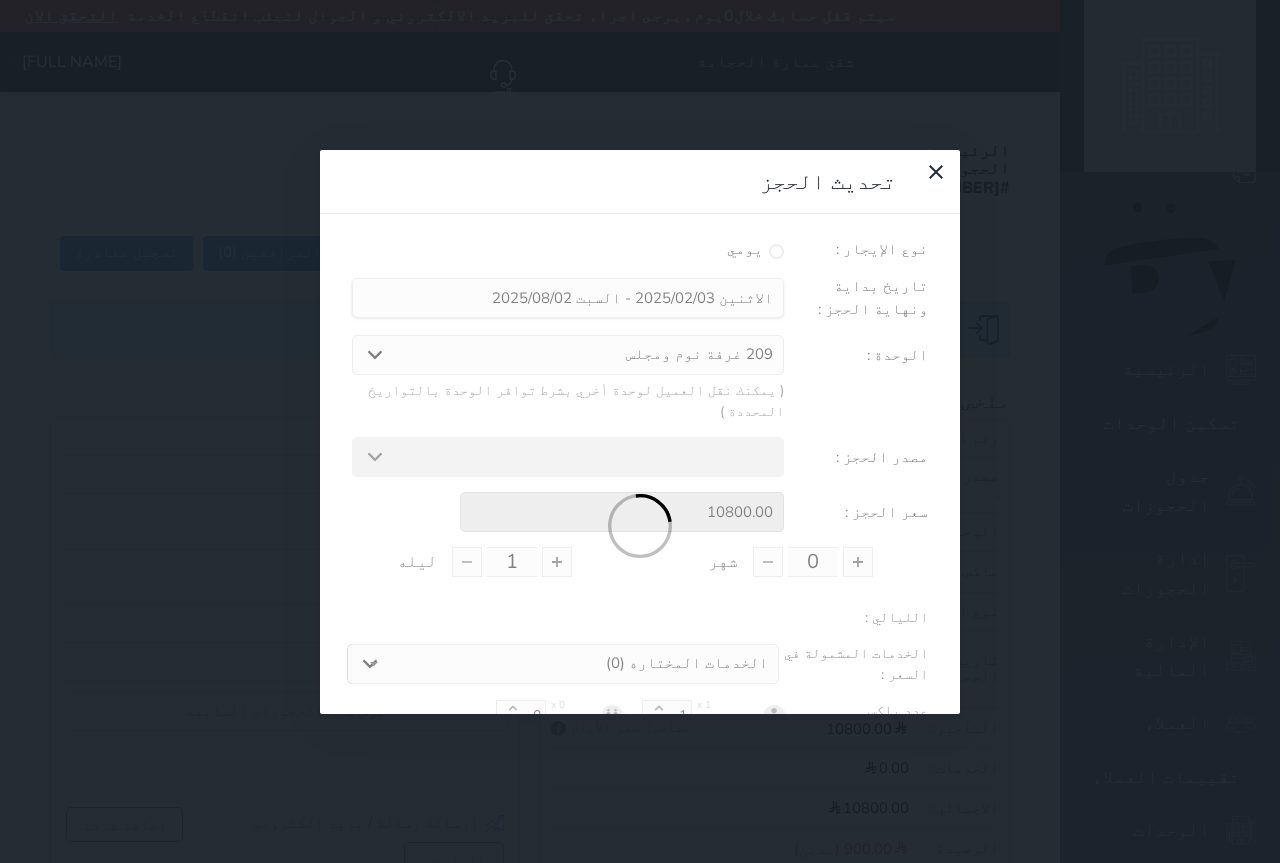 type on "0" 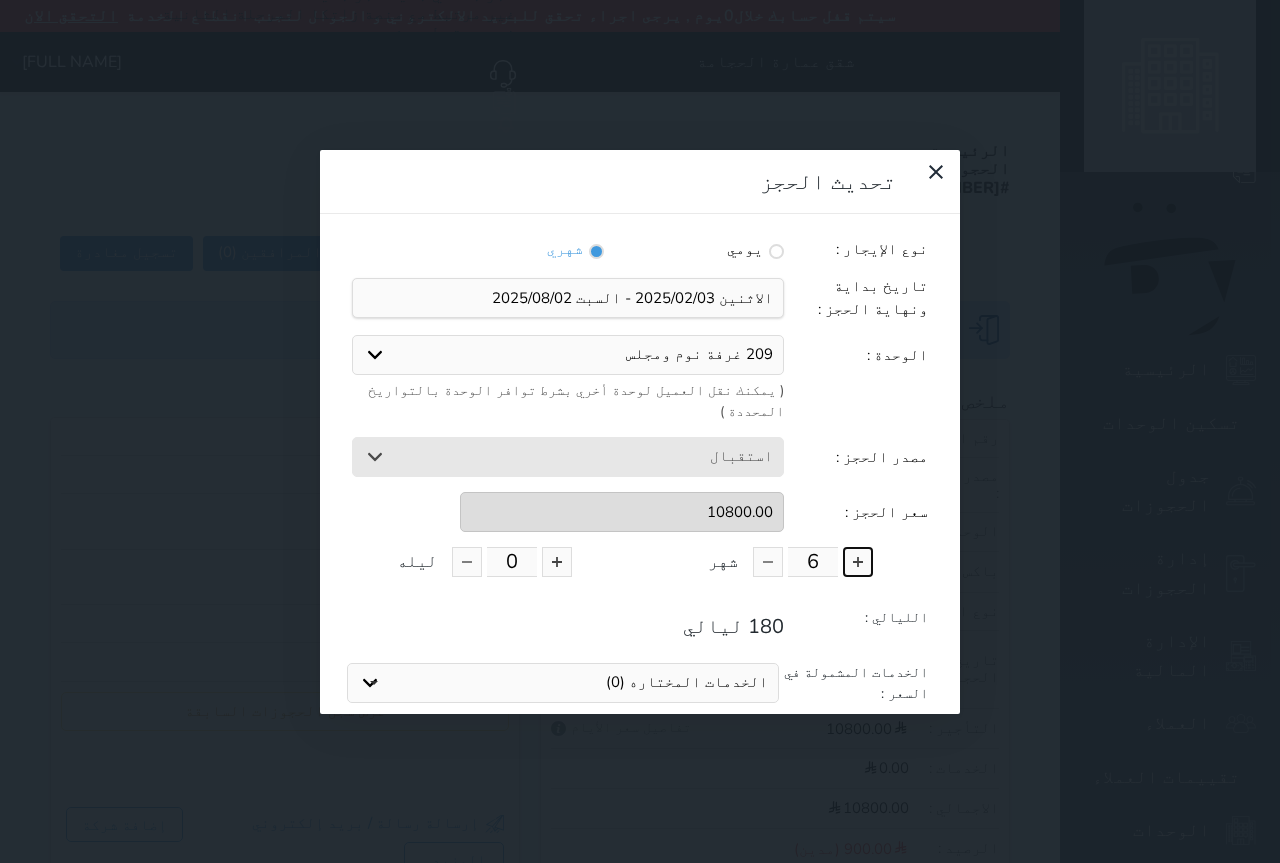 click at bounding box center [858, 562] 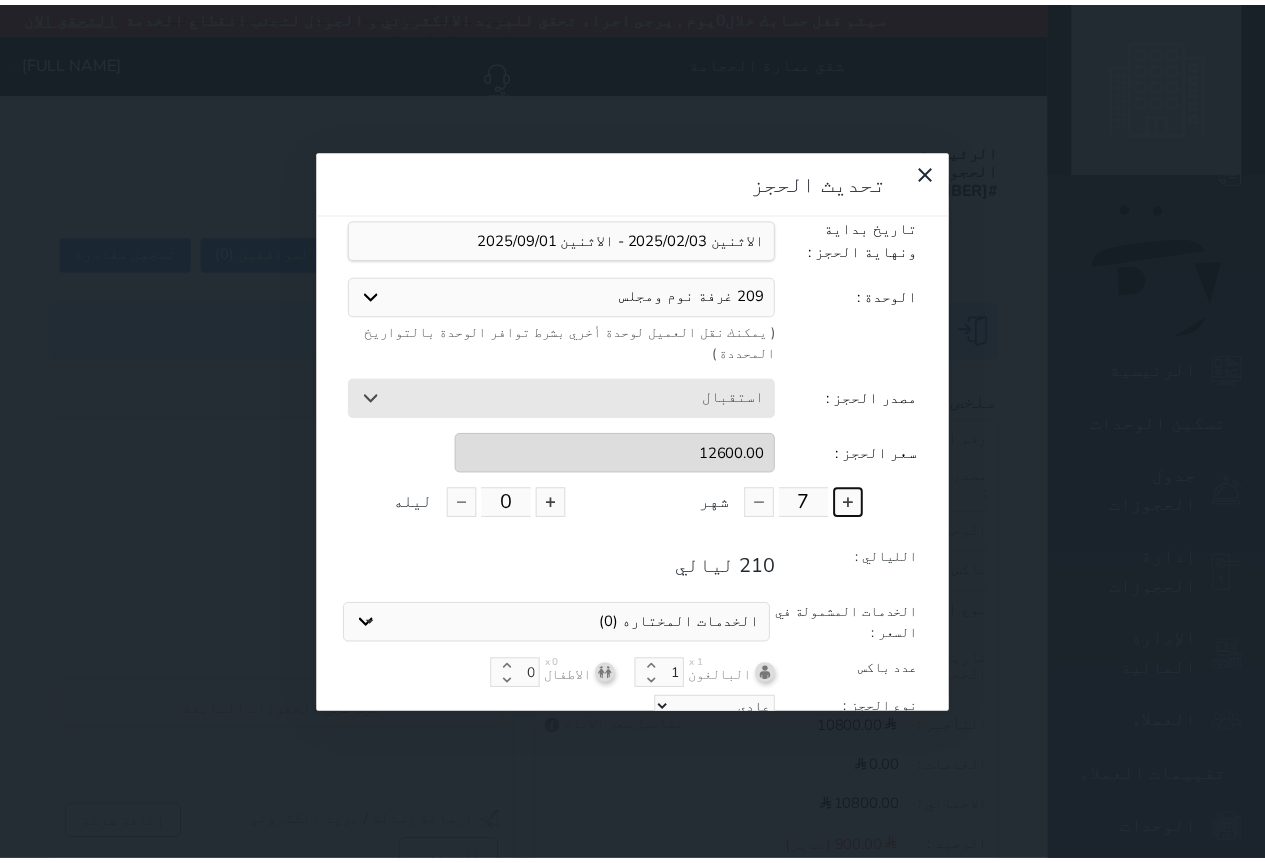 scroll, scrollTop: 100, scrollLeft: 0, axis: vertical 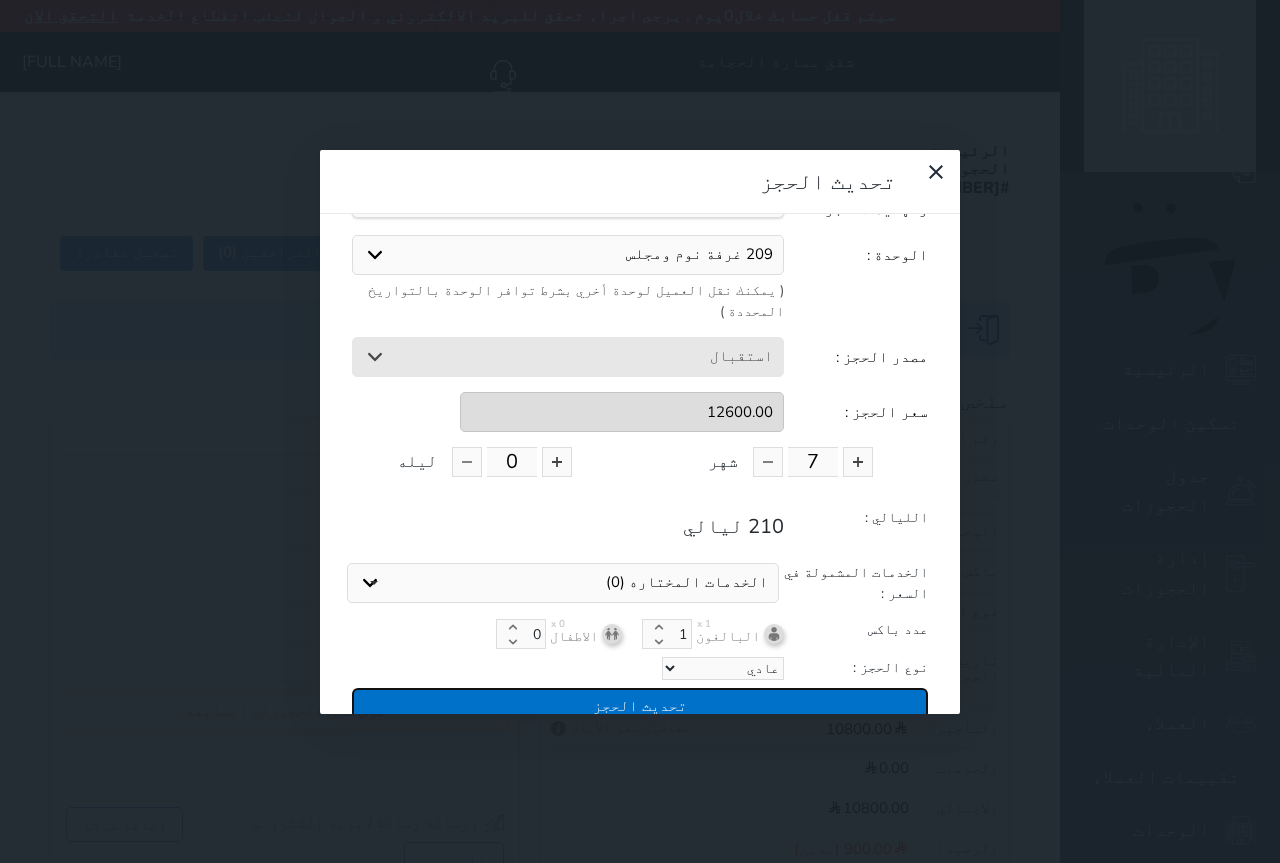 click on "تحديث الحجز" at bounding box center [640, 705] 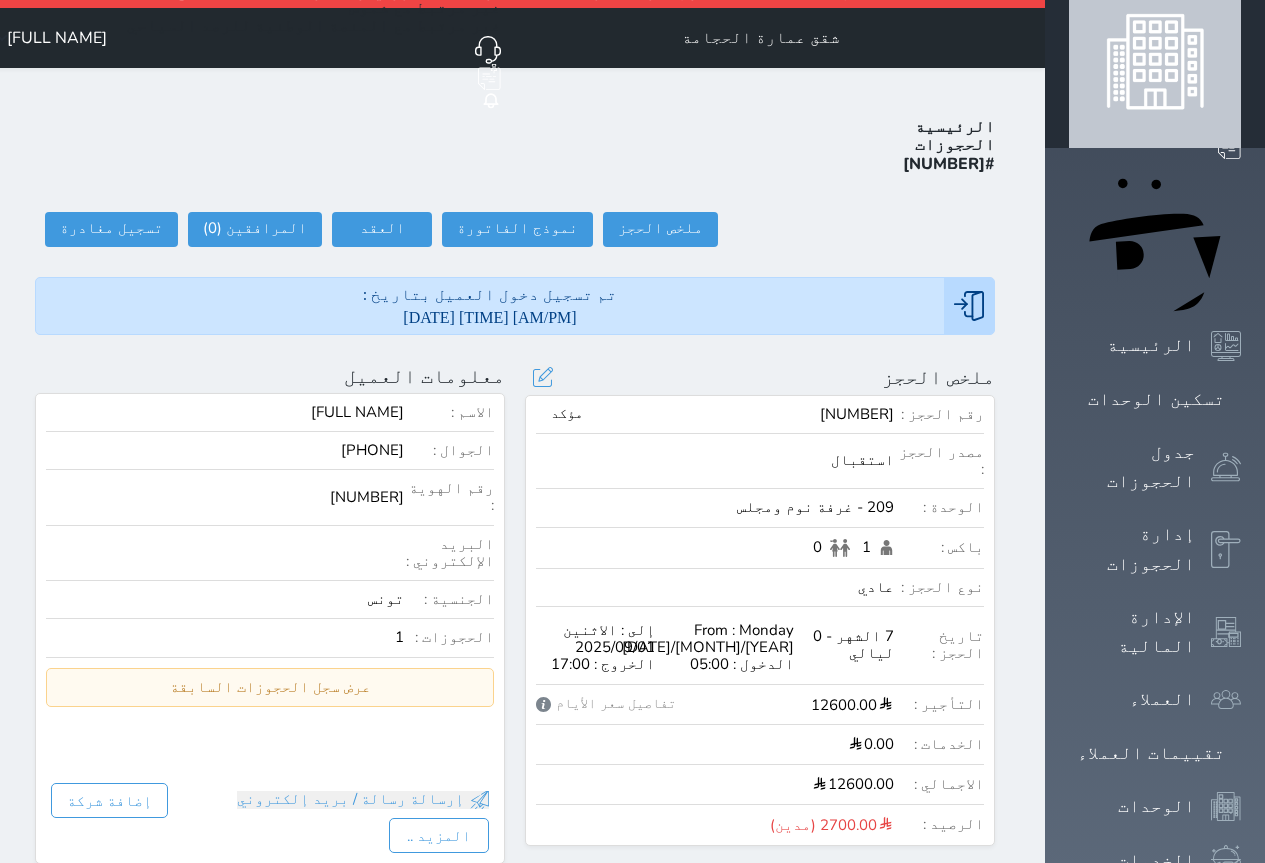 scroll, scrollTop: 0, scrollLeft: 0, axis: both 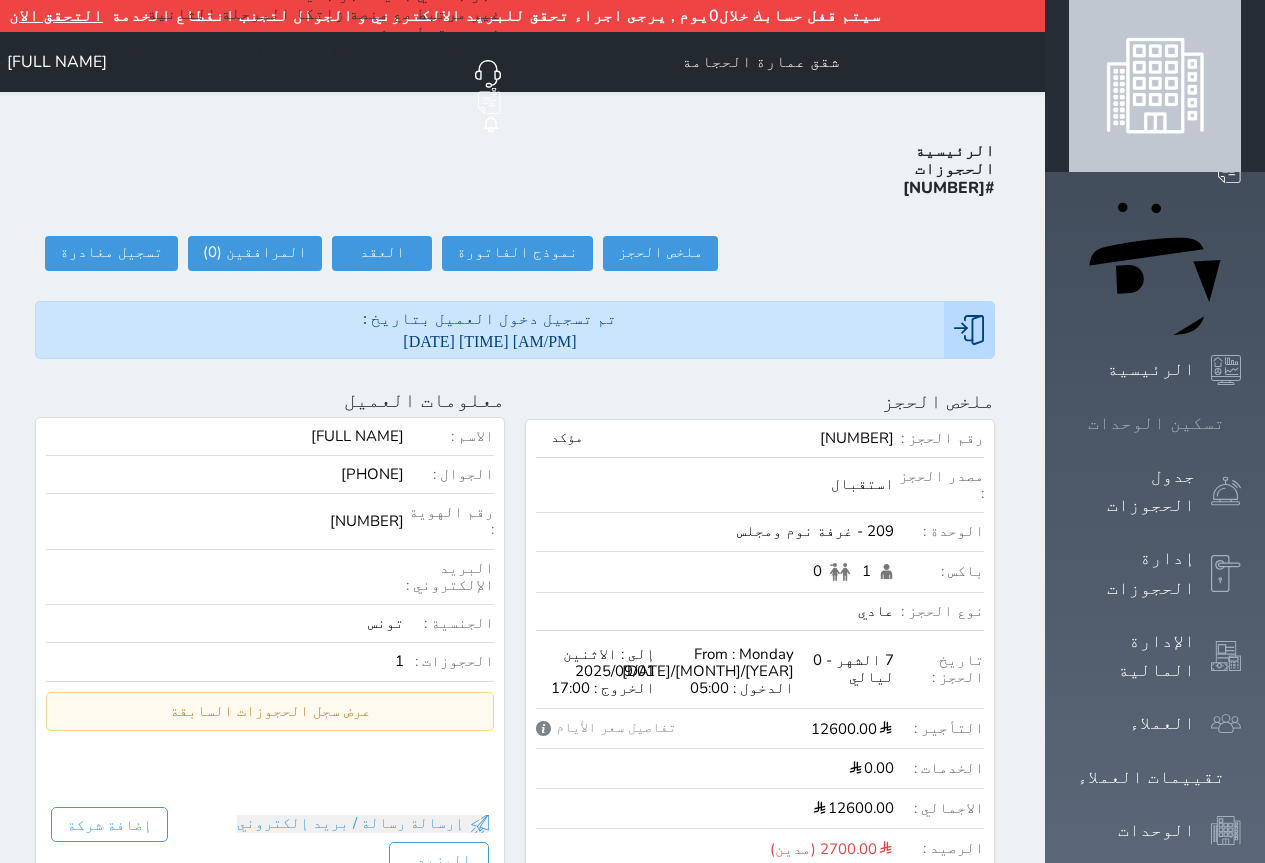 click on "تسكين الوحدات" at bounding box center [1156, 423] 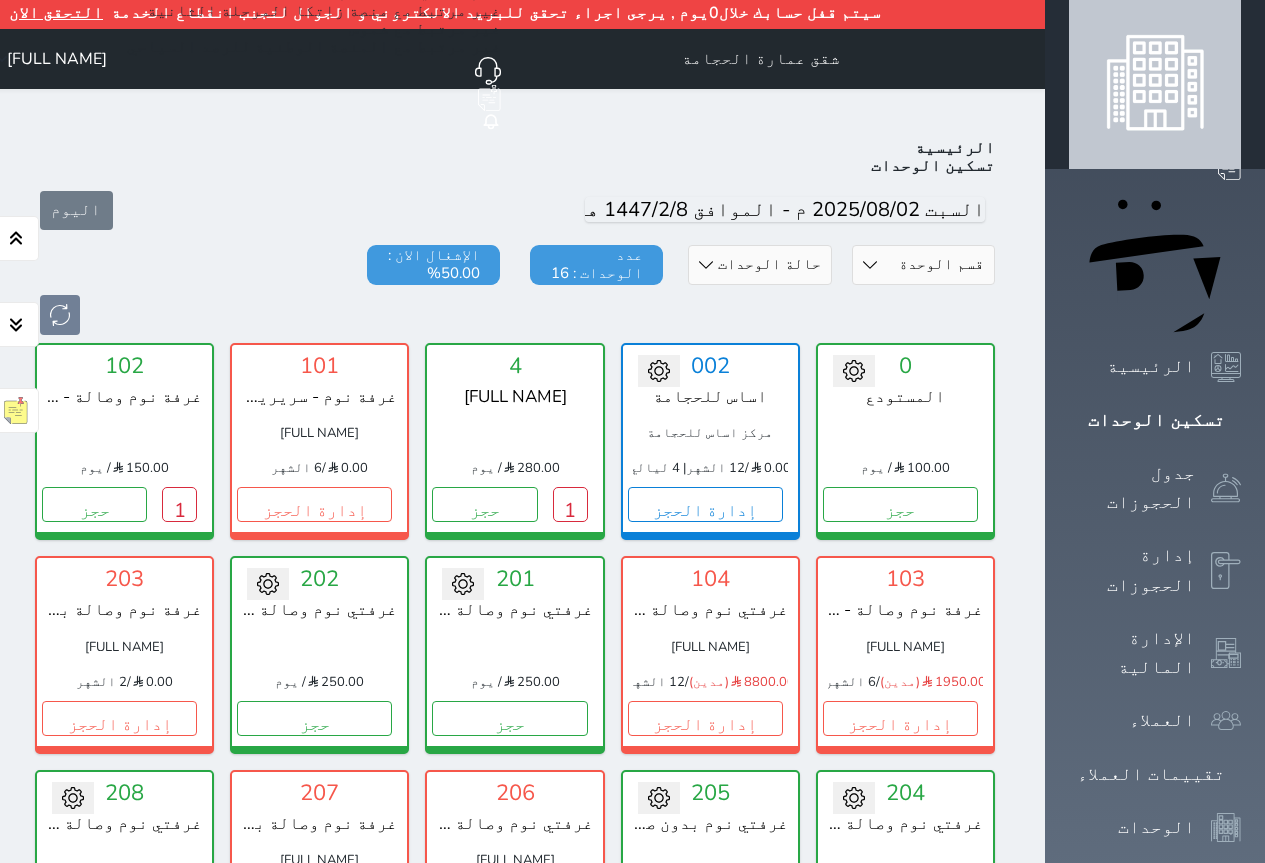scroll, scrollTop: 0, scrollLeft: 0, axis: both 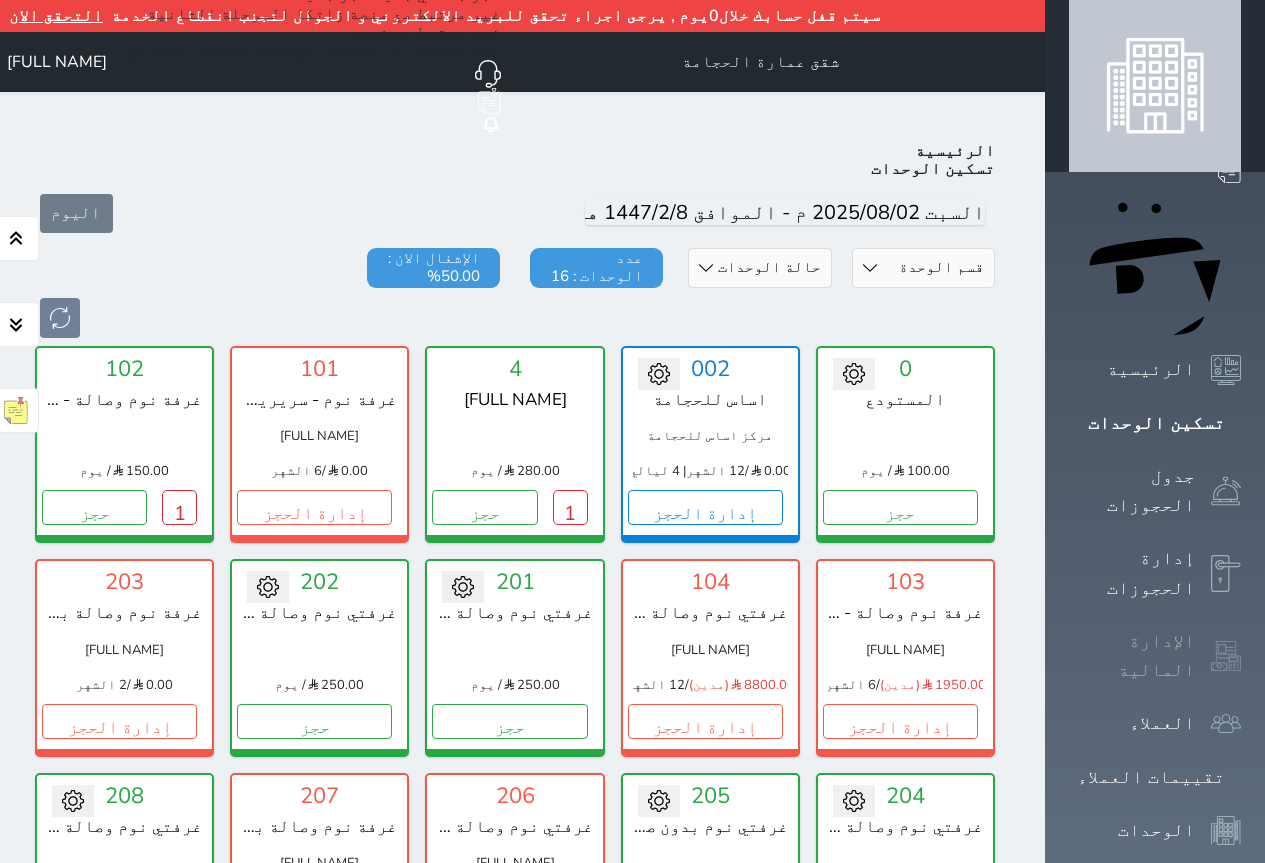 click 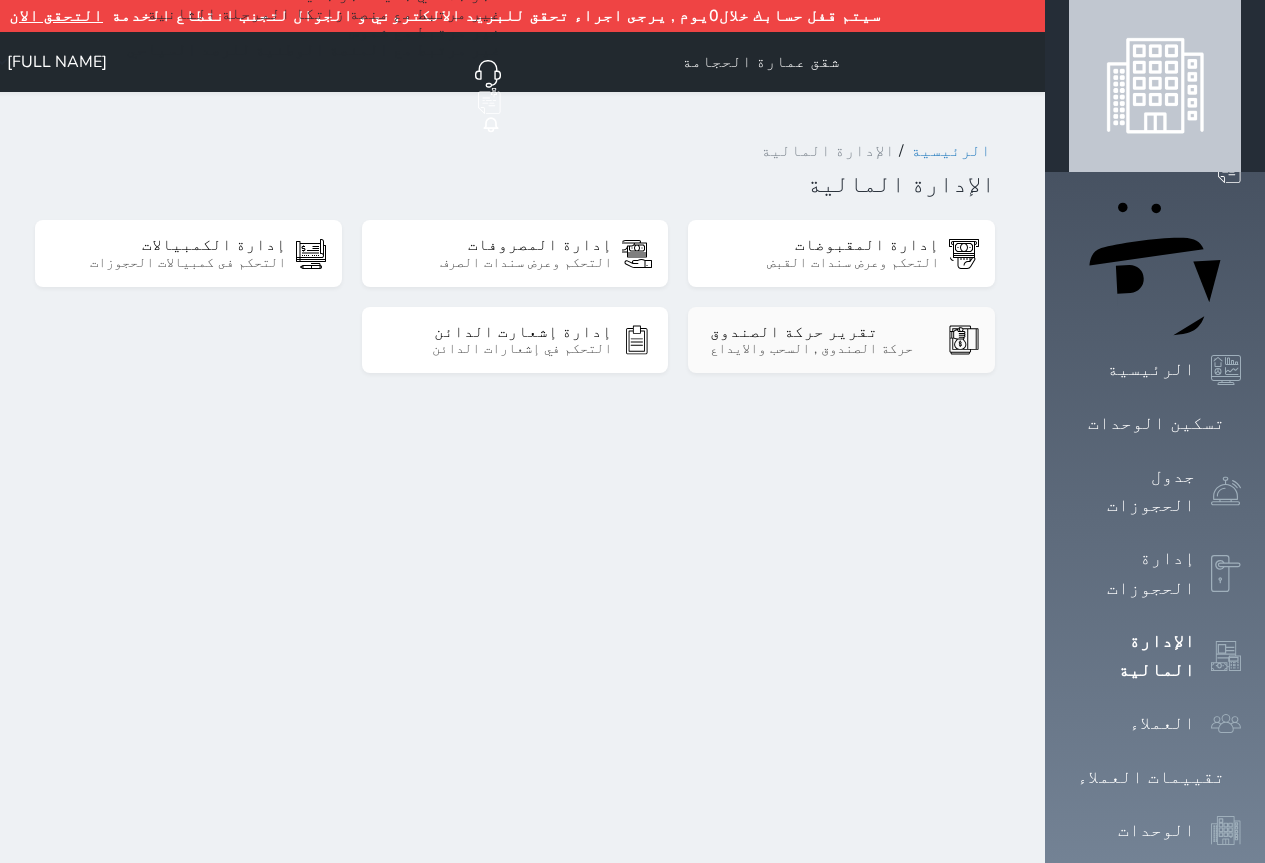 click on "حركة الصندوق , السحب والايداع" at bounding box center [824, 349] 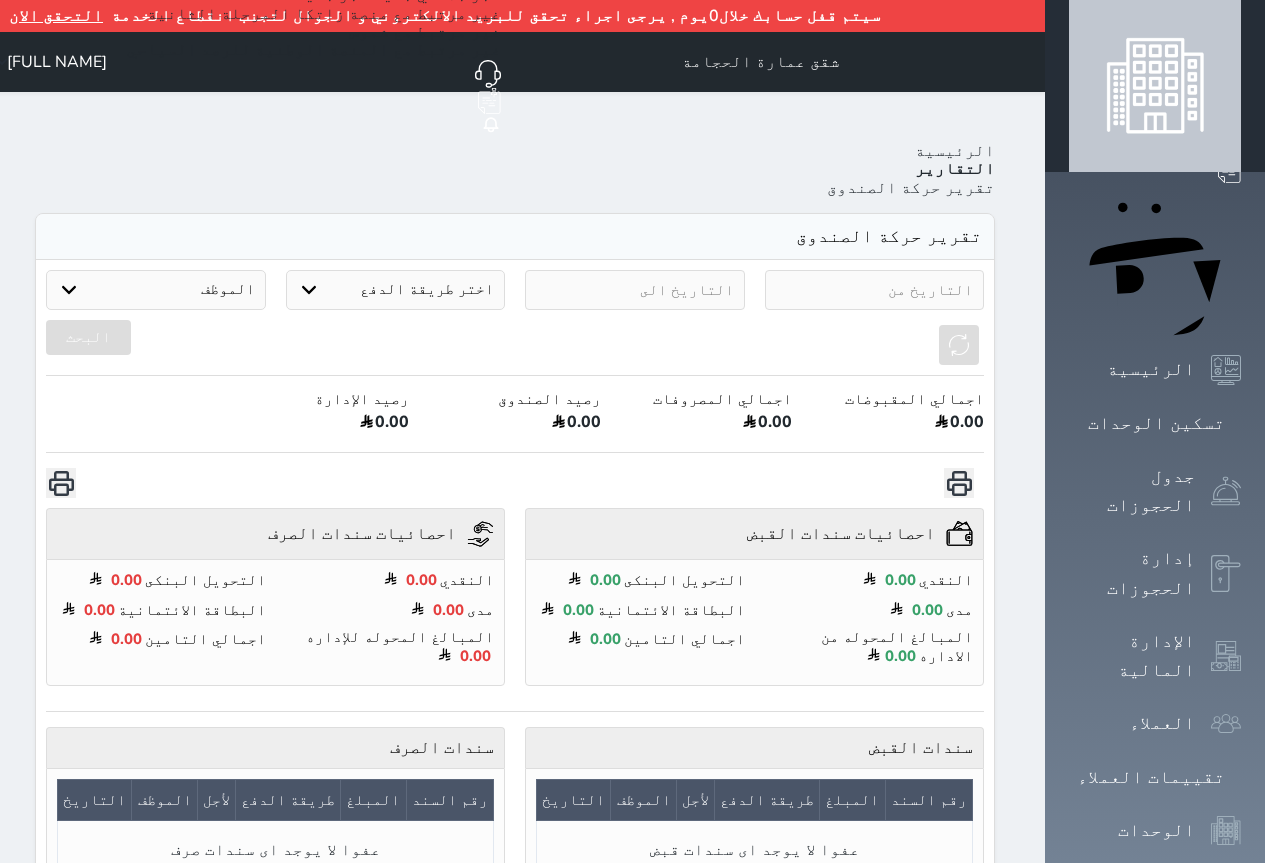 click at bounding box center (875, 290) 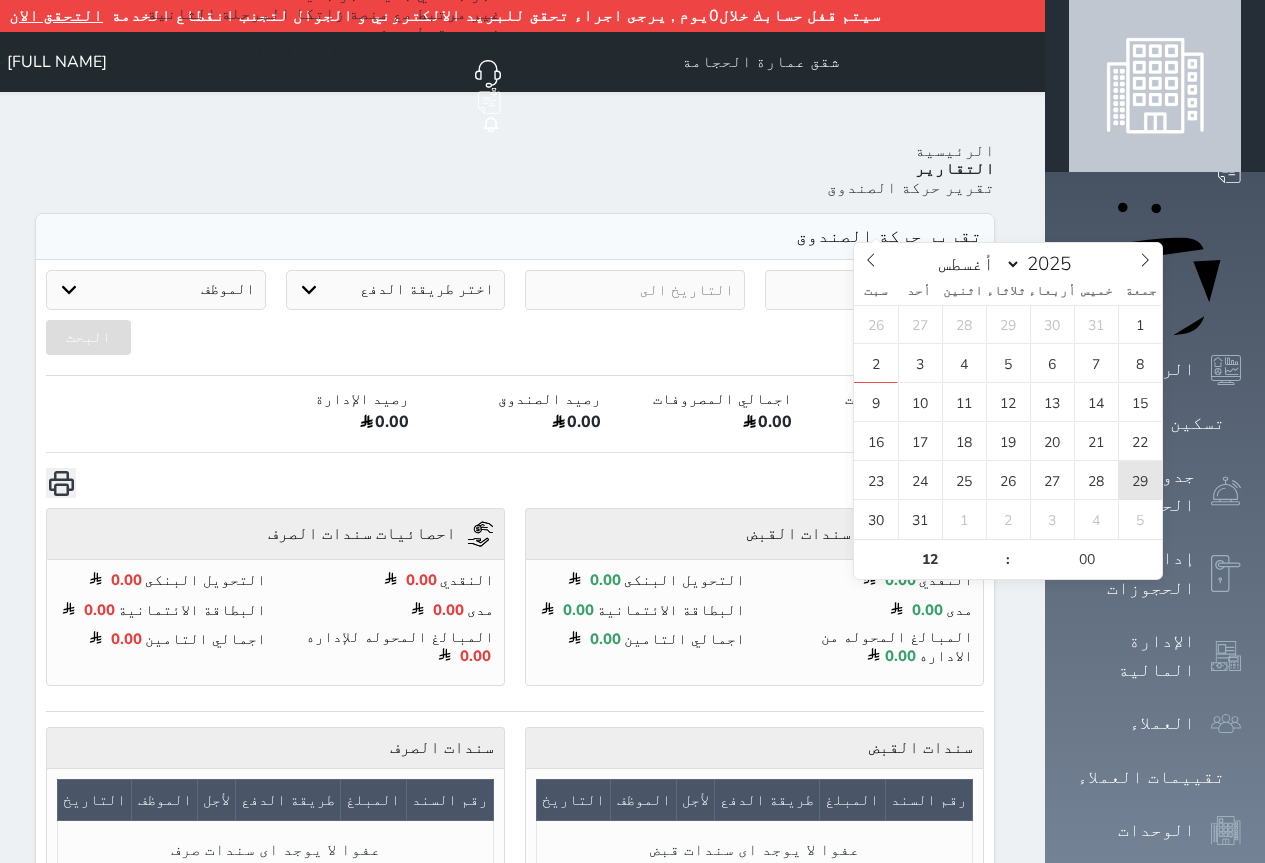 click on "29" at bounding box center (1140, 480) 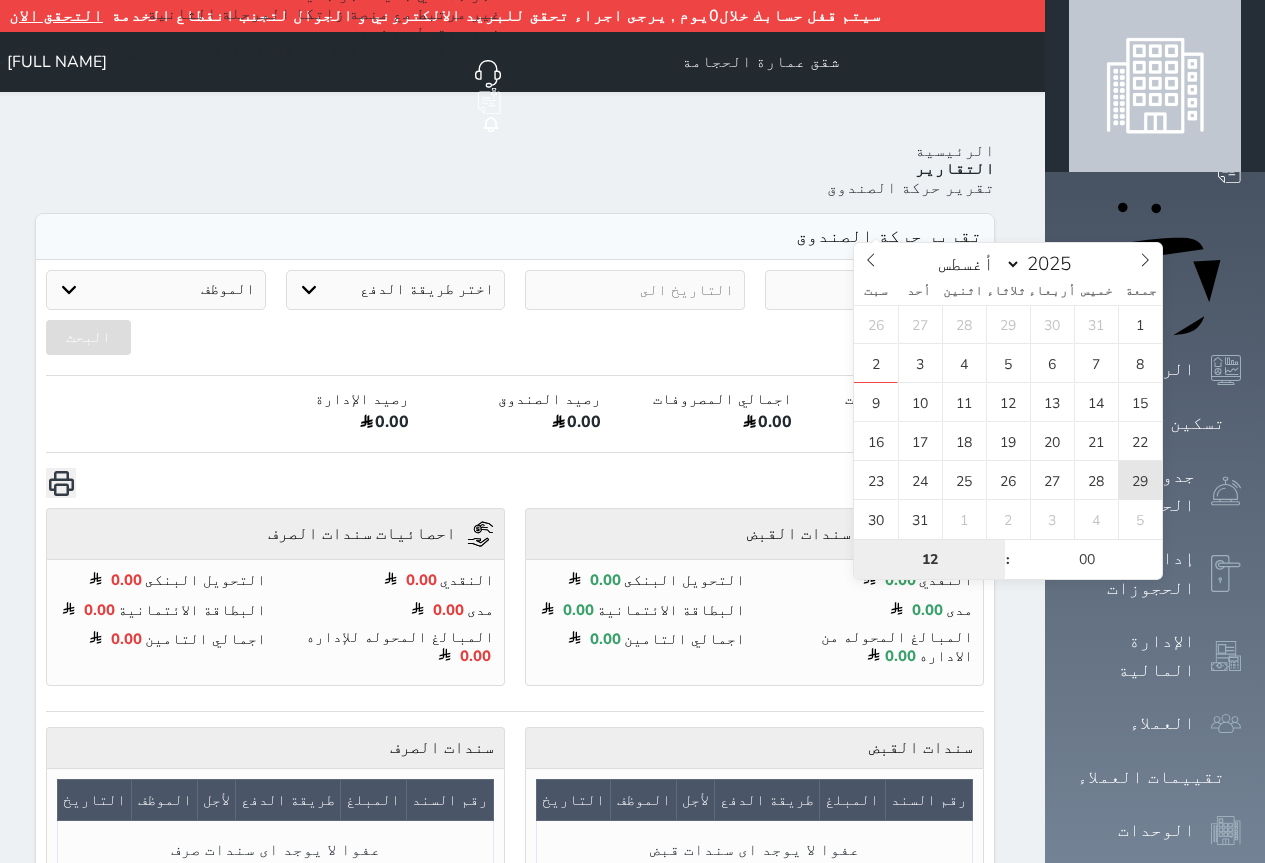 type on "[DATE] [TIME]" 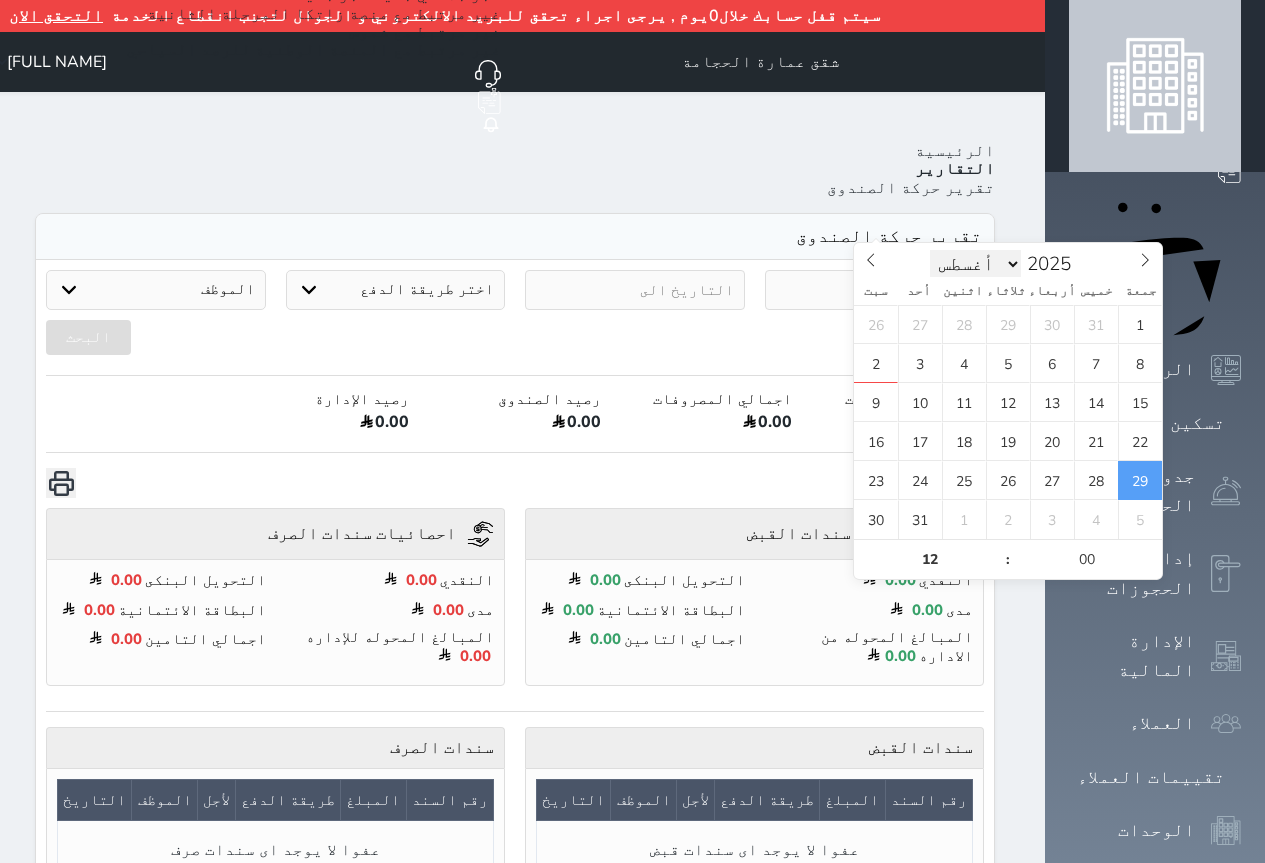 click on "يناير فبراير مارس أبريل مايو يونيو يوليو أغسطس سبتمبر أكتوبر نوفمبر ديسمبر" at bounding box center (976, 264) 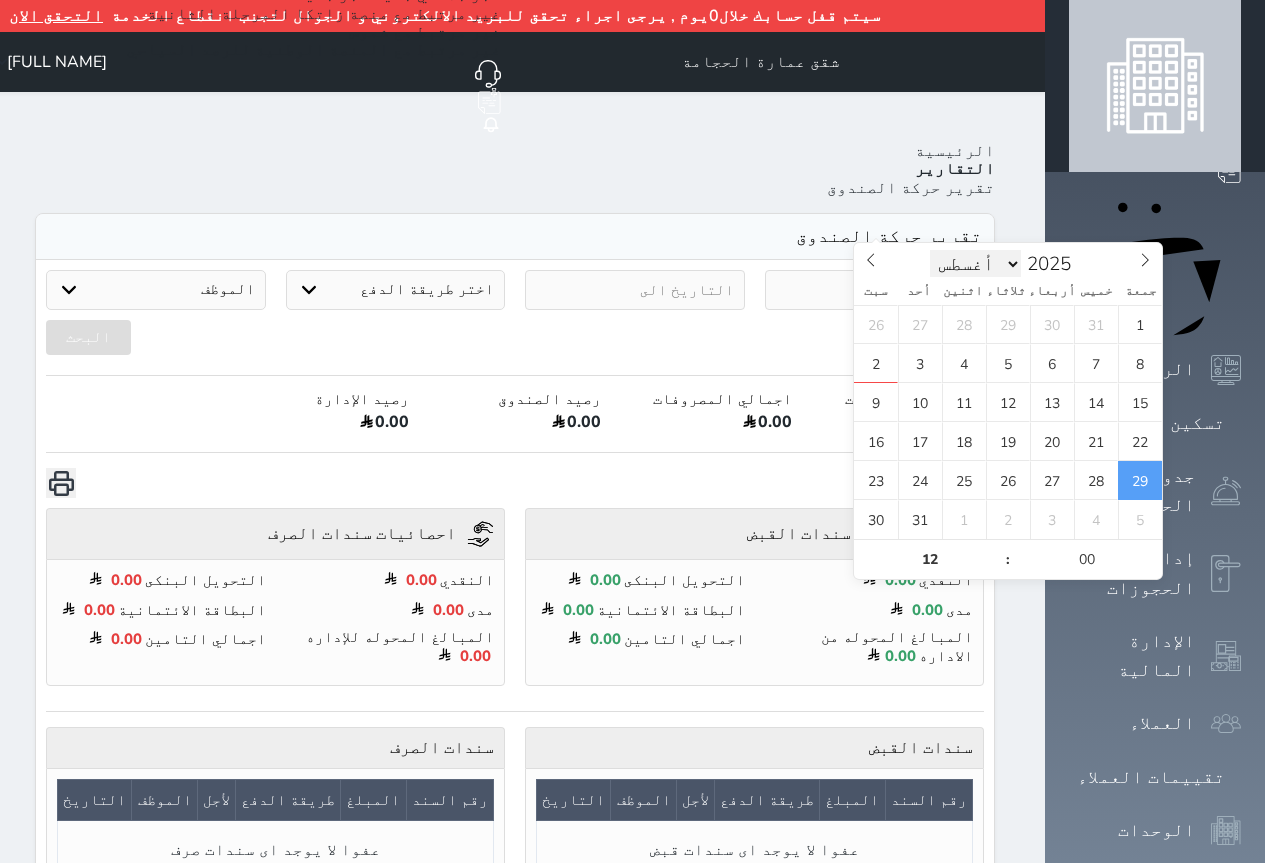 select on "5" 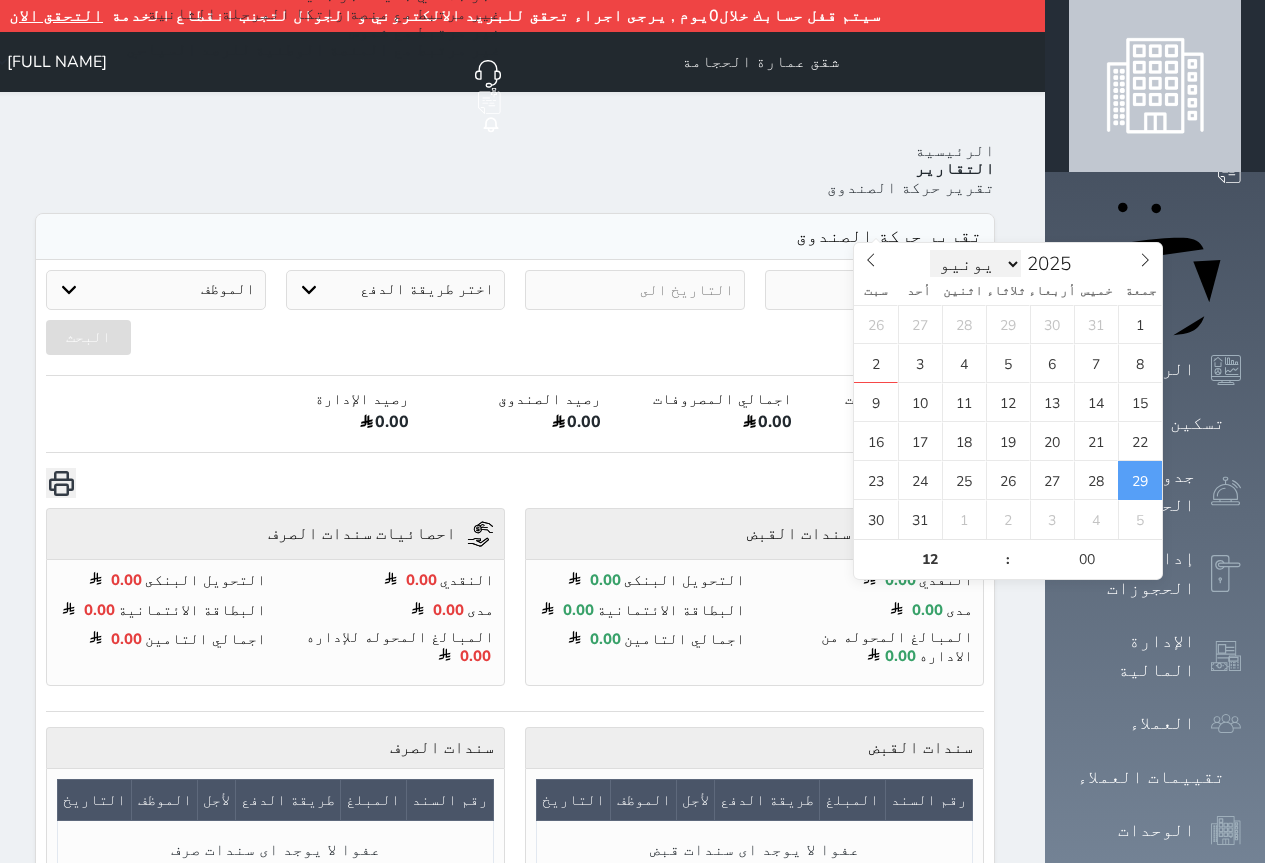 click on "يناير فبراير مارس أبريل مايو يونيو يوليو أغسطس سبتمبر أكتوبر نوفمبر ديسمبر" at bounding box center [976, 264] 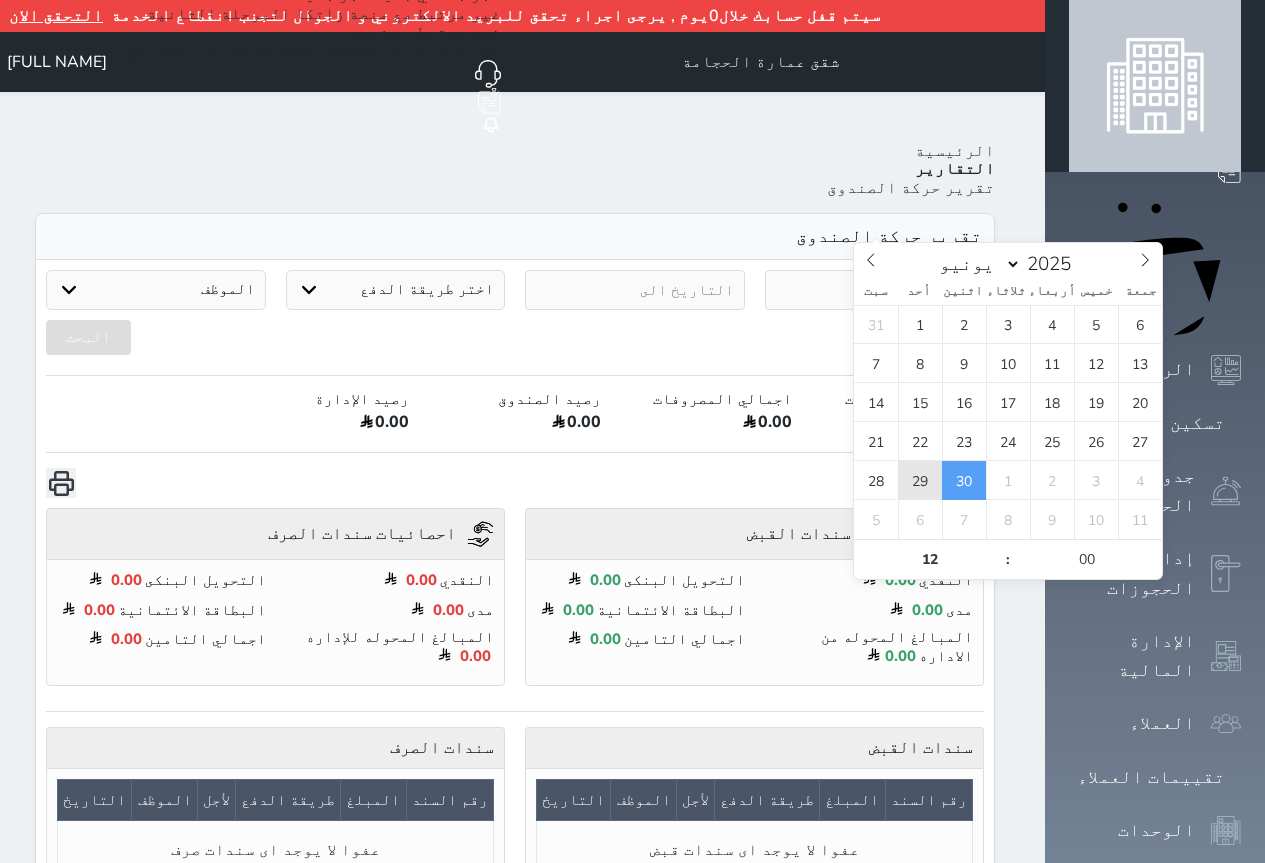click on "29" at bounding box center (920, 480) 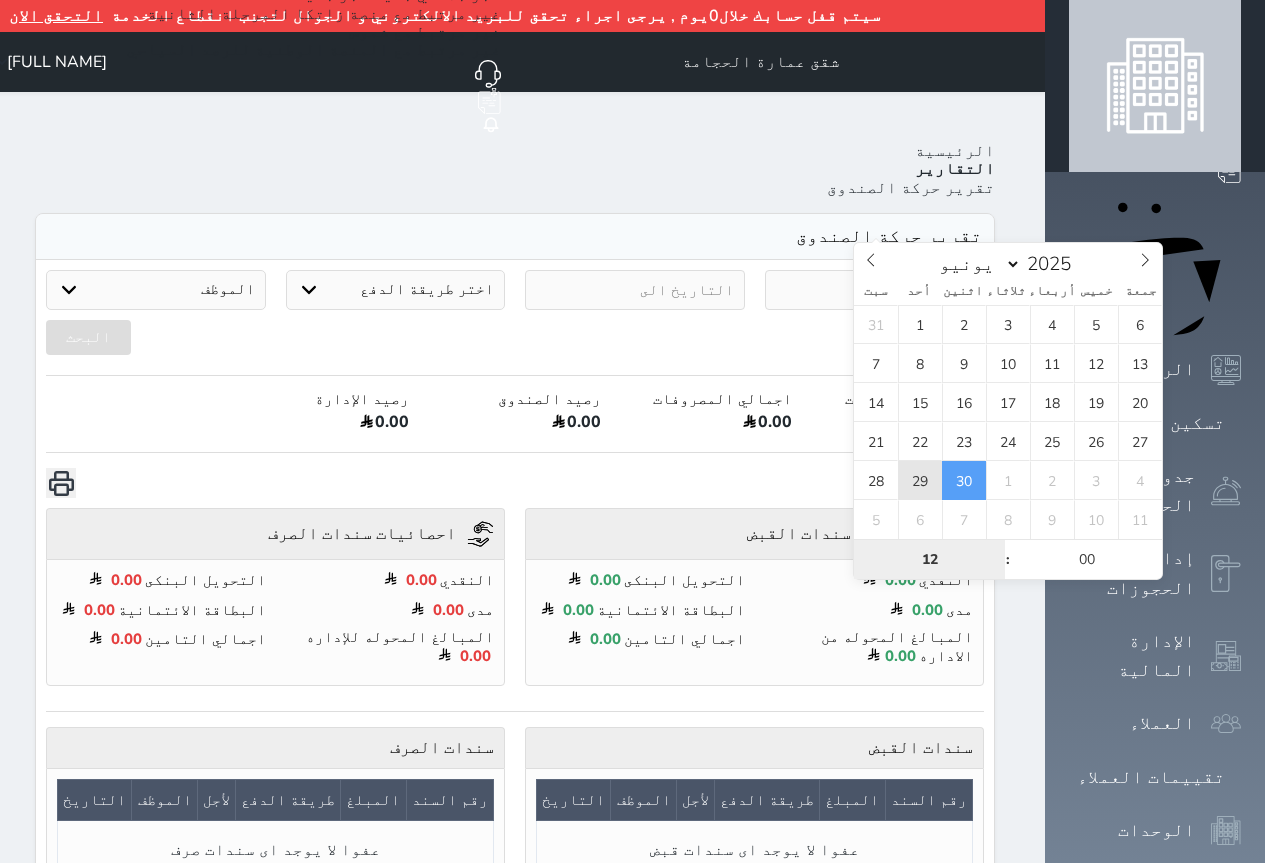 type on "[DATE] [TIME]" 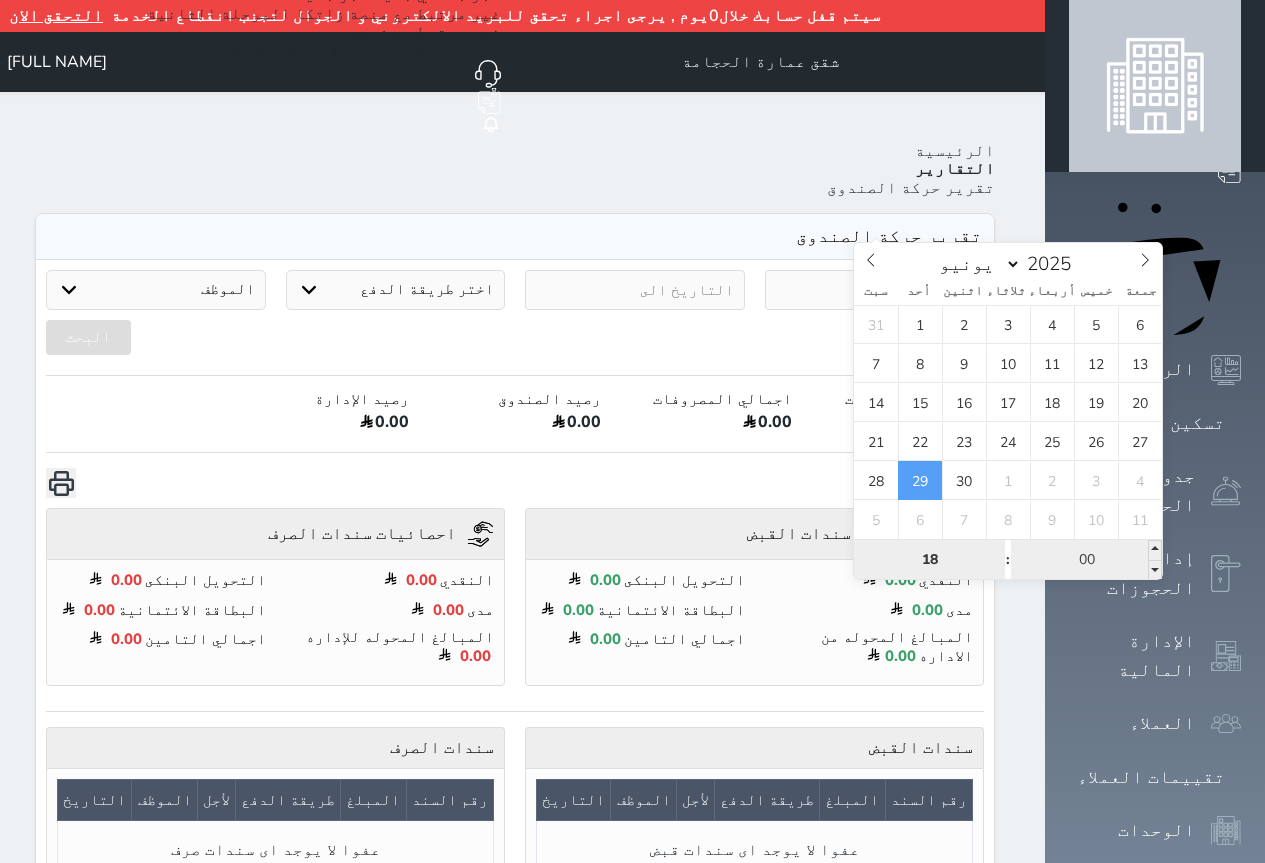 type on "18" 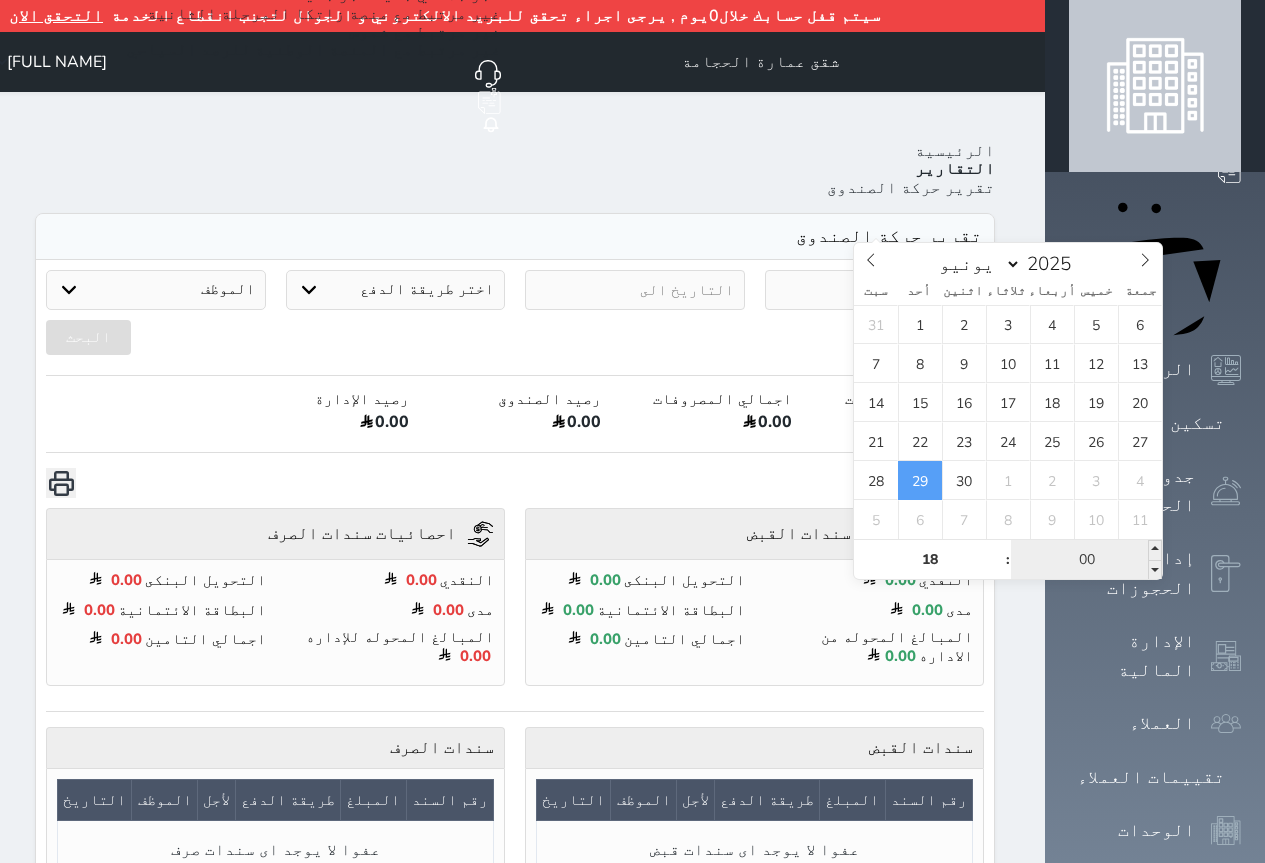 type on "[DATE] [TIME]" 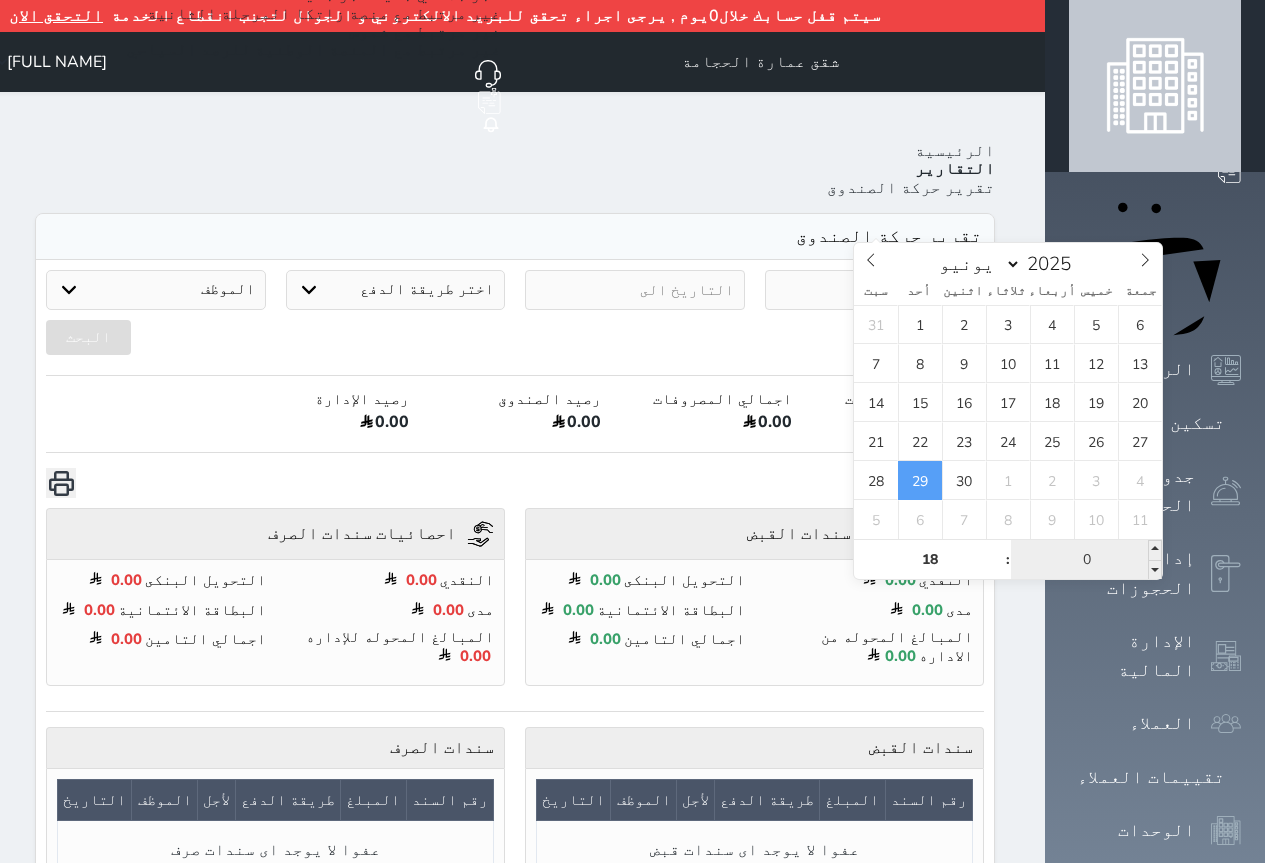 type on "01" 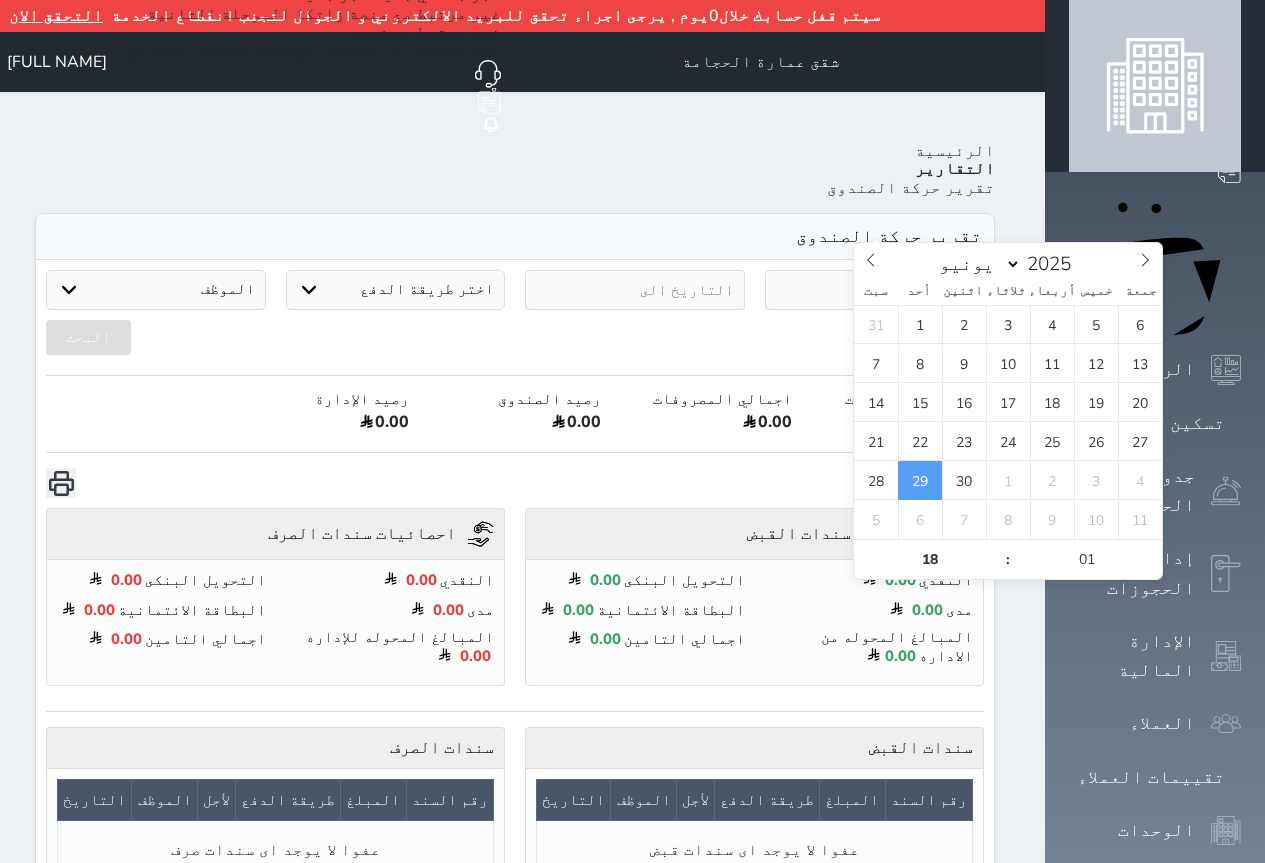click at bounding box center (635, 290) 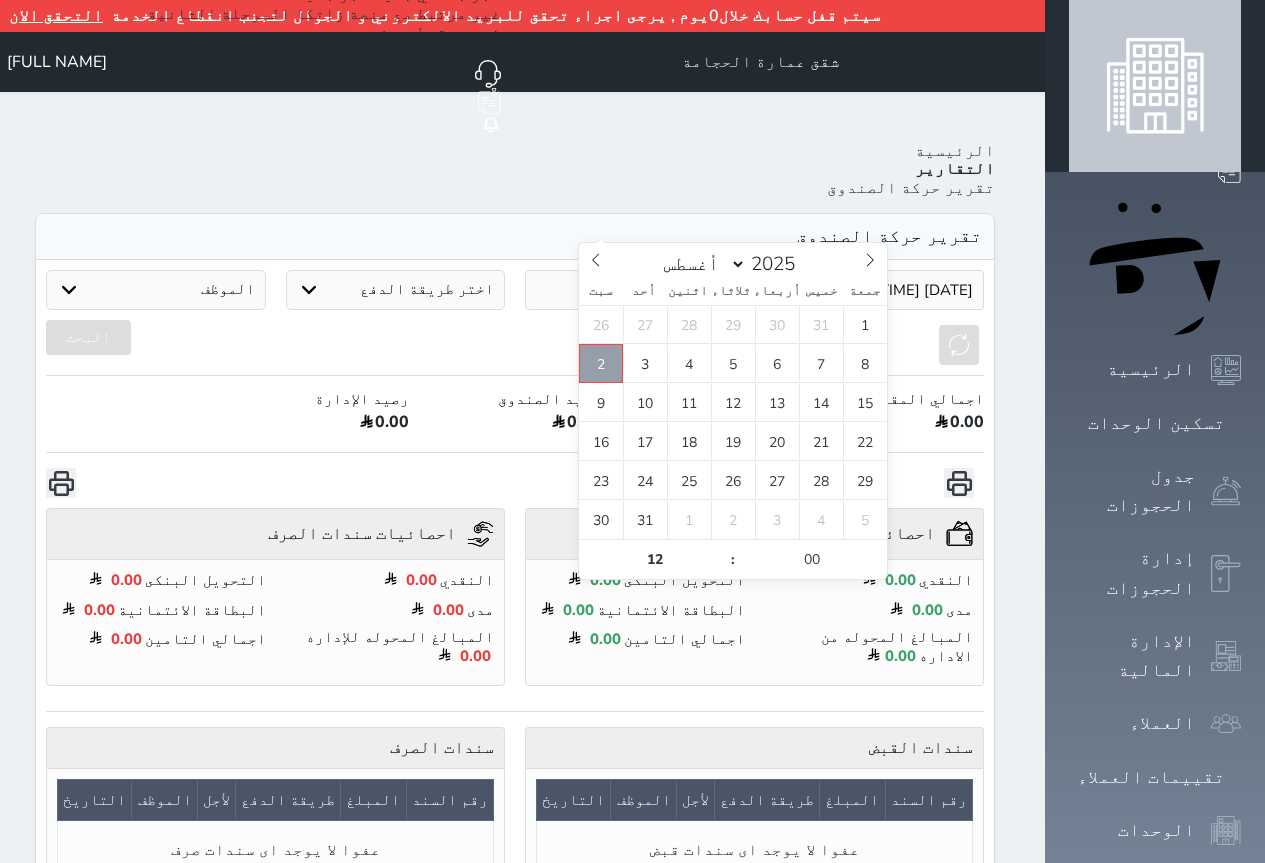 click on "2" at bounding box center [601, 363] 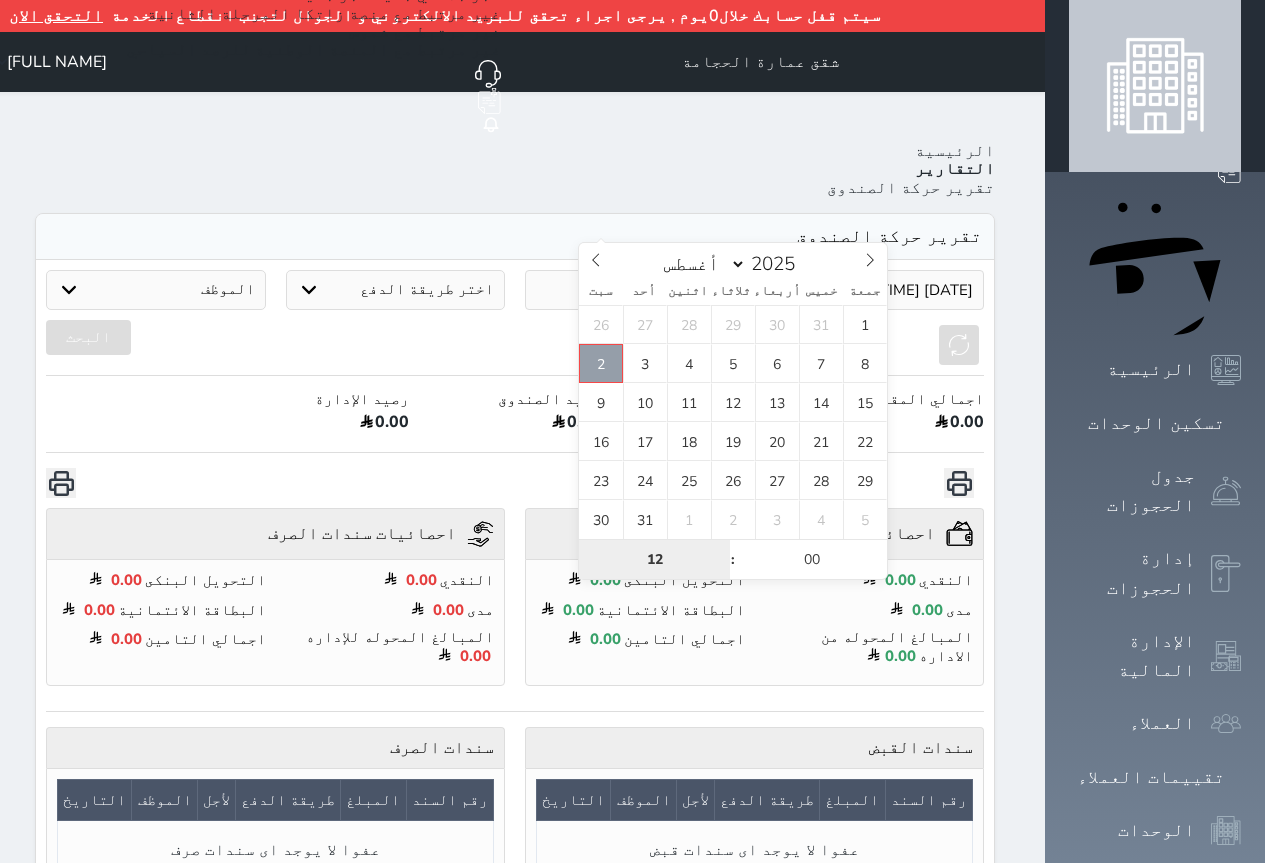 type on "2025-08-02 12:00" 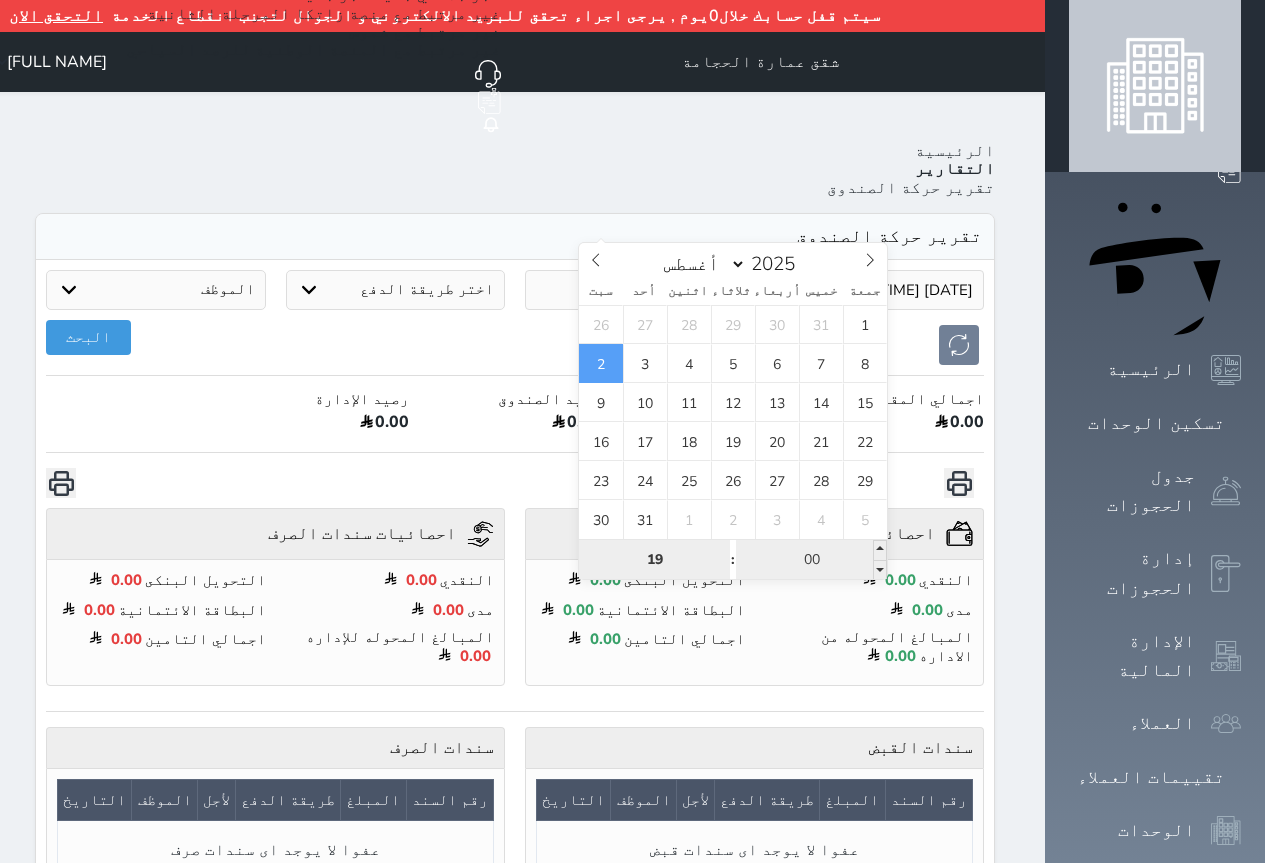 type on "19" 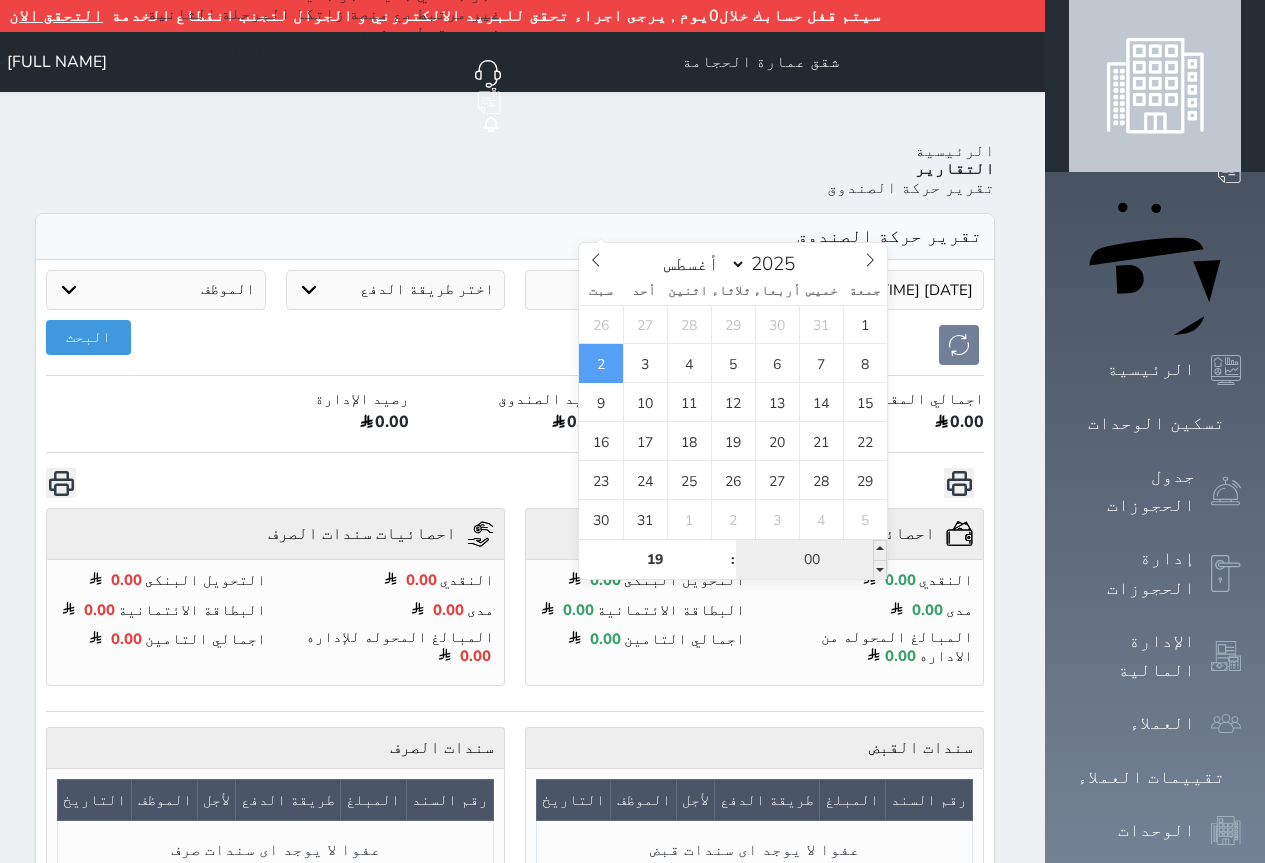 click on "00" at bounding box center (811, 560) 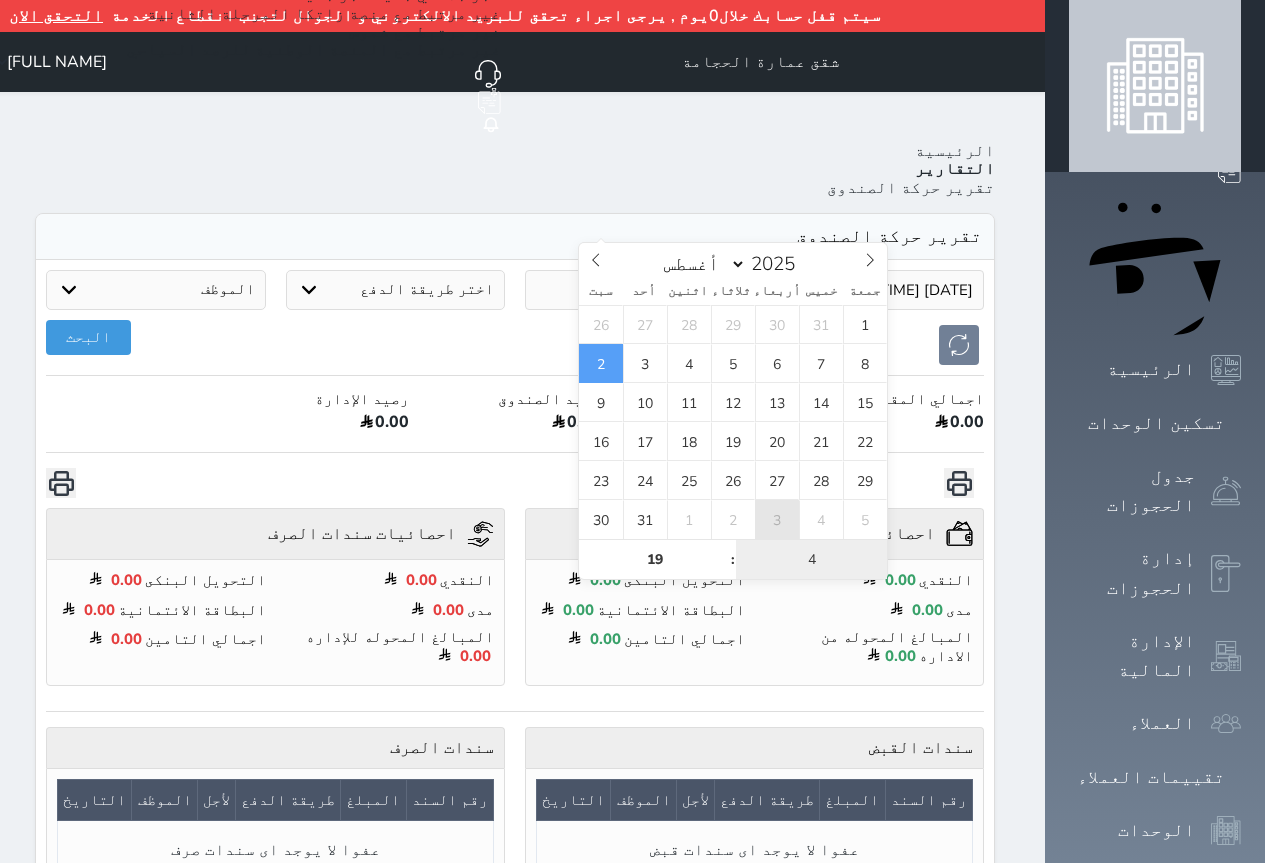 type on "43" 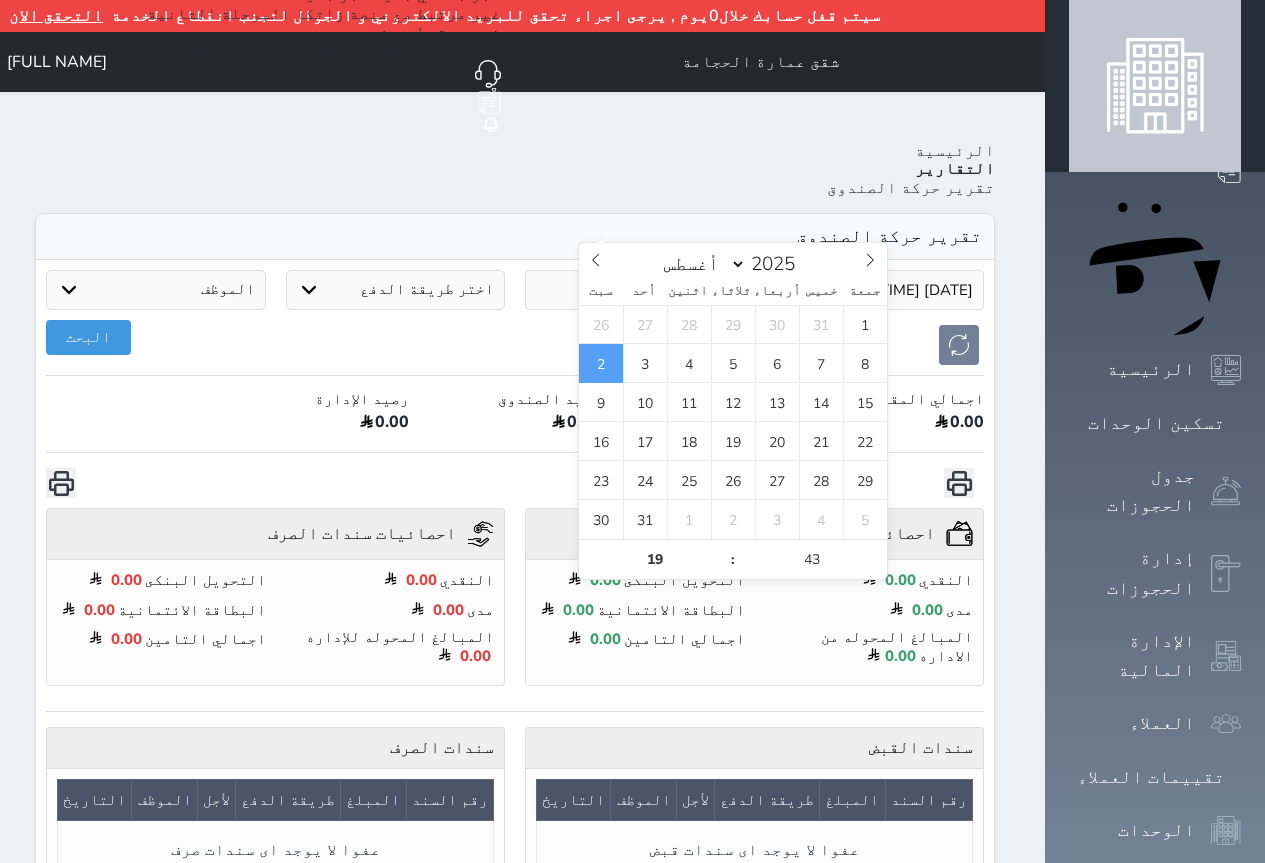 type on "[DATE] [TIME]" 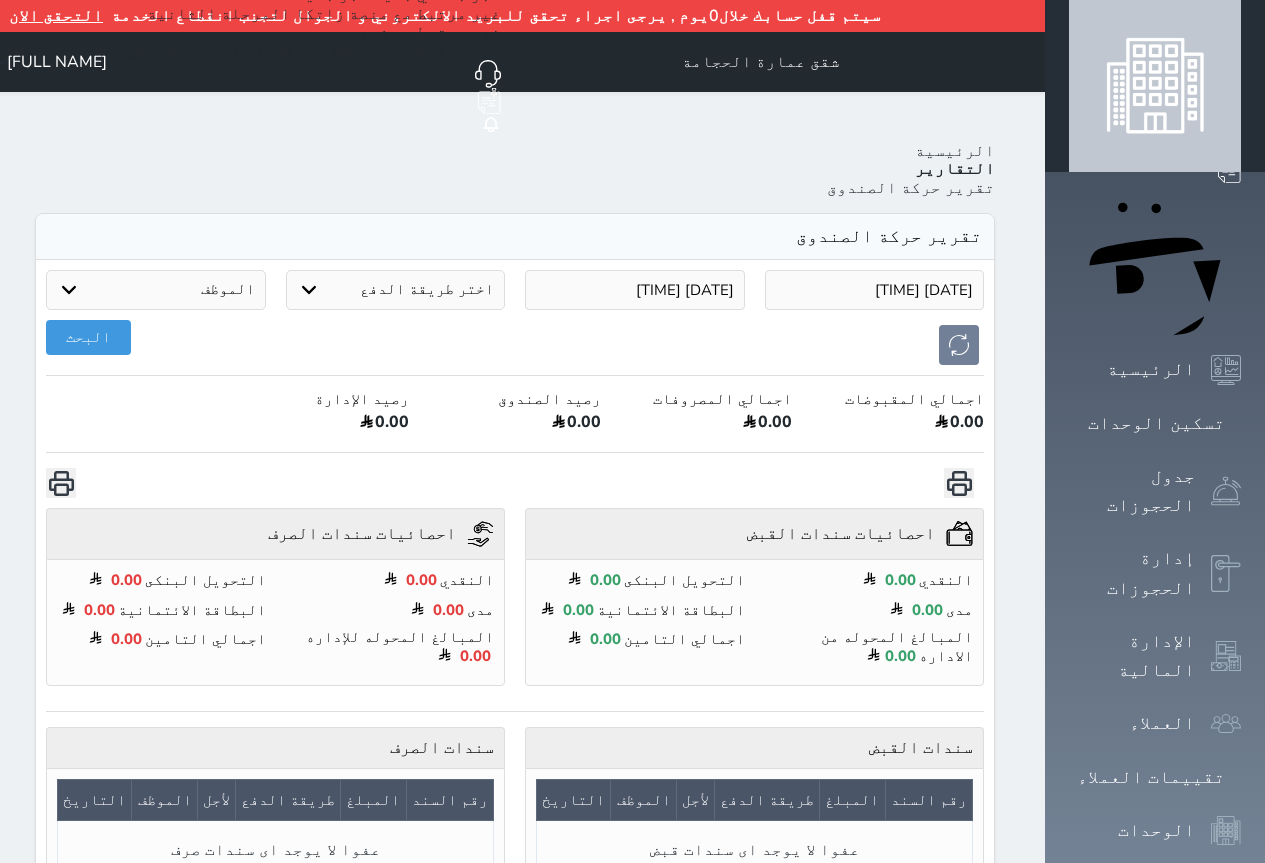click on "البحث" at bounding box center [515, 345] 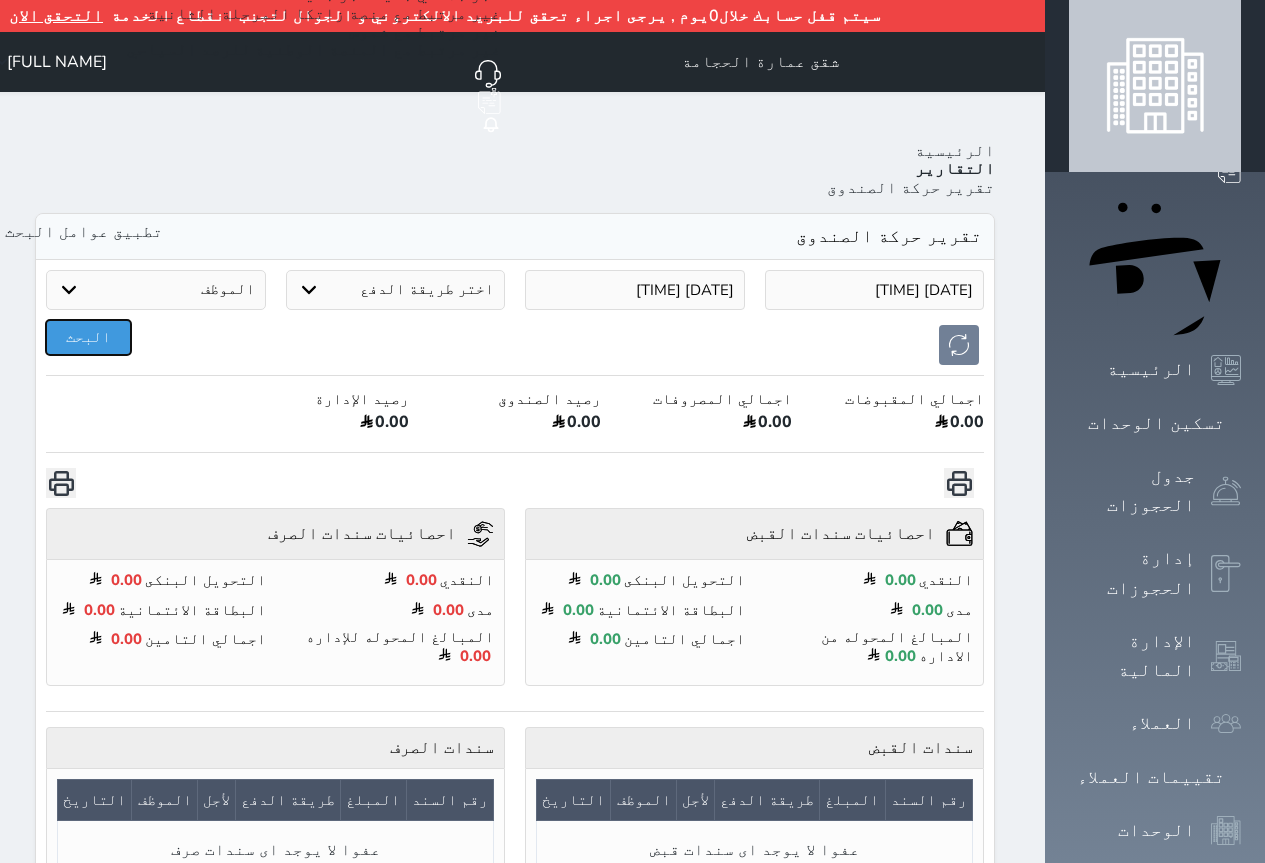 click on "البحث" at bounding box center [88, 337] 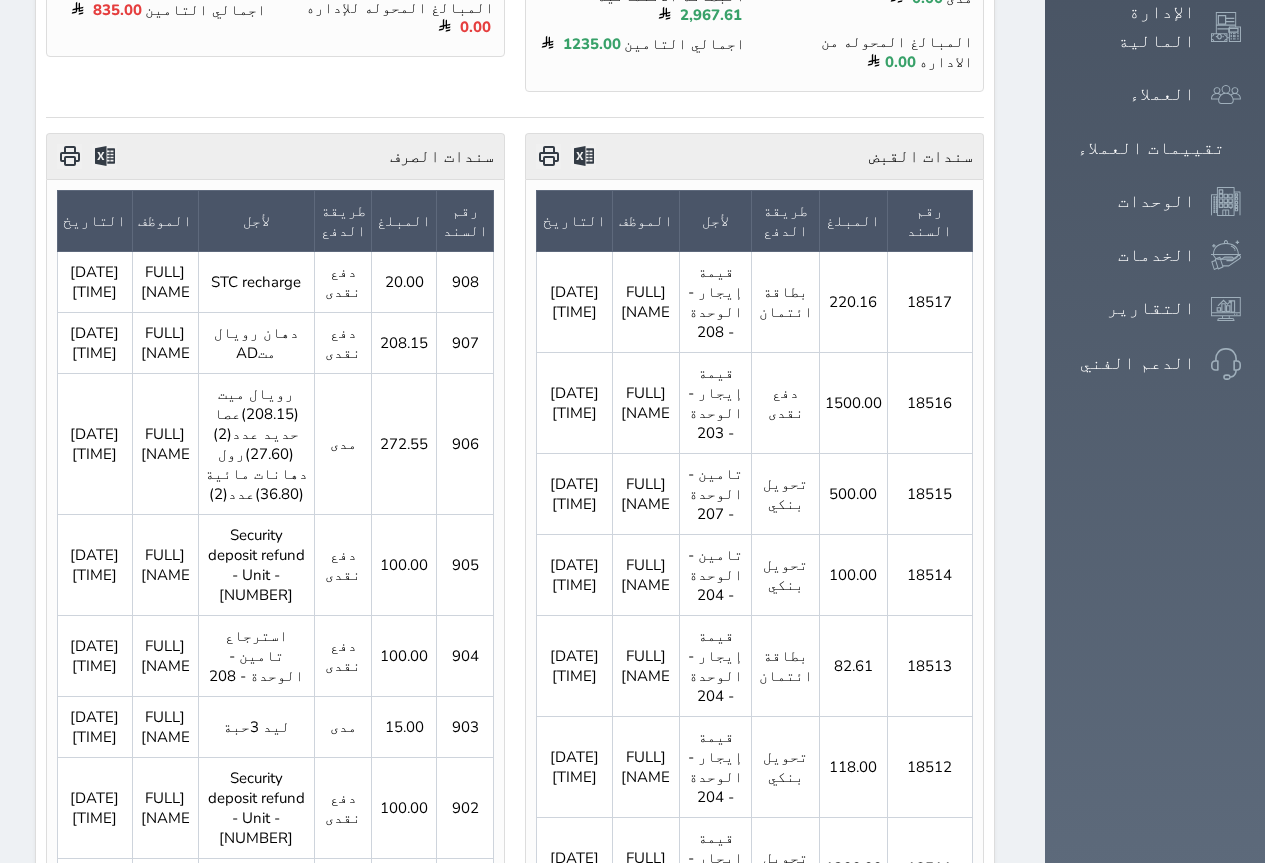 scroll, scrollTop: 600, scrollLeft: 0, axis: vertical 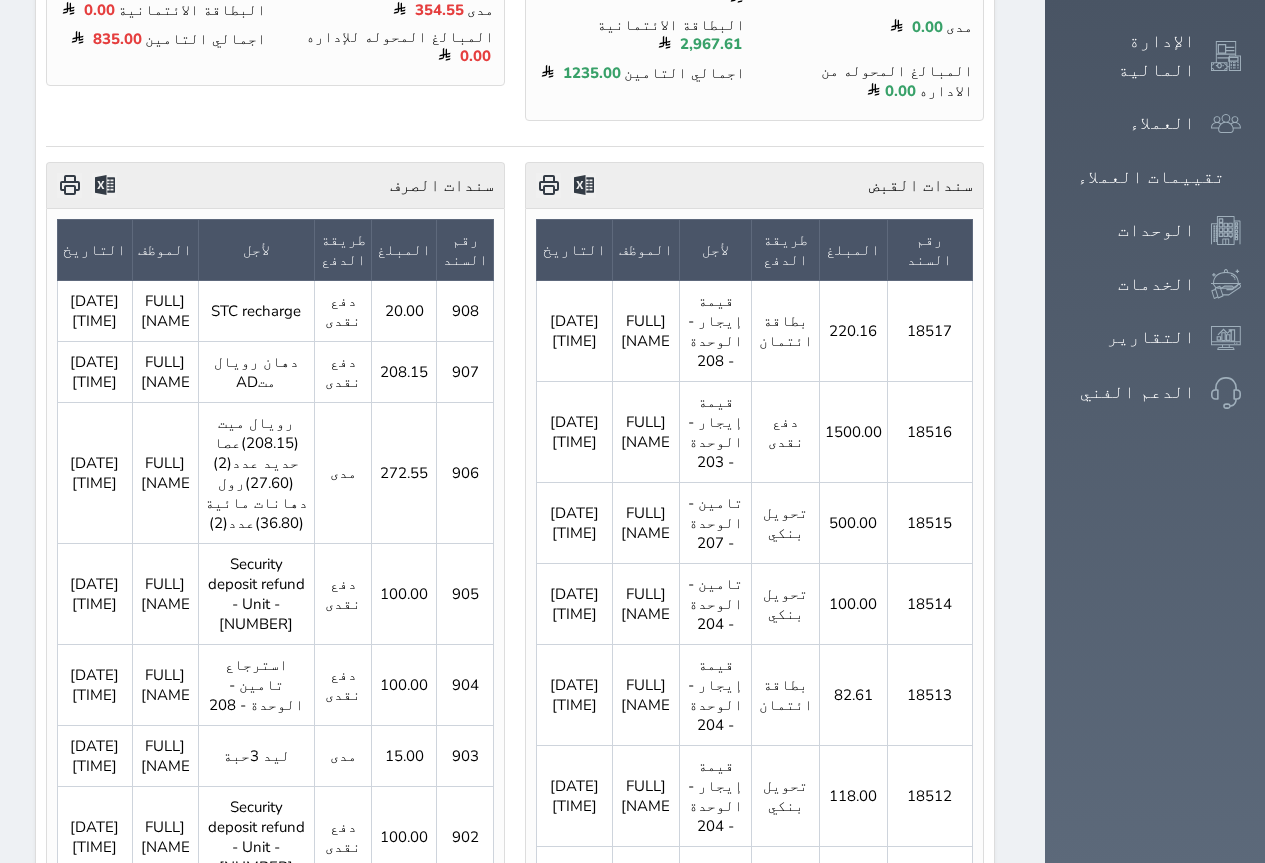 click on "208.15" at bounding box center [404, 371] 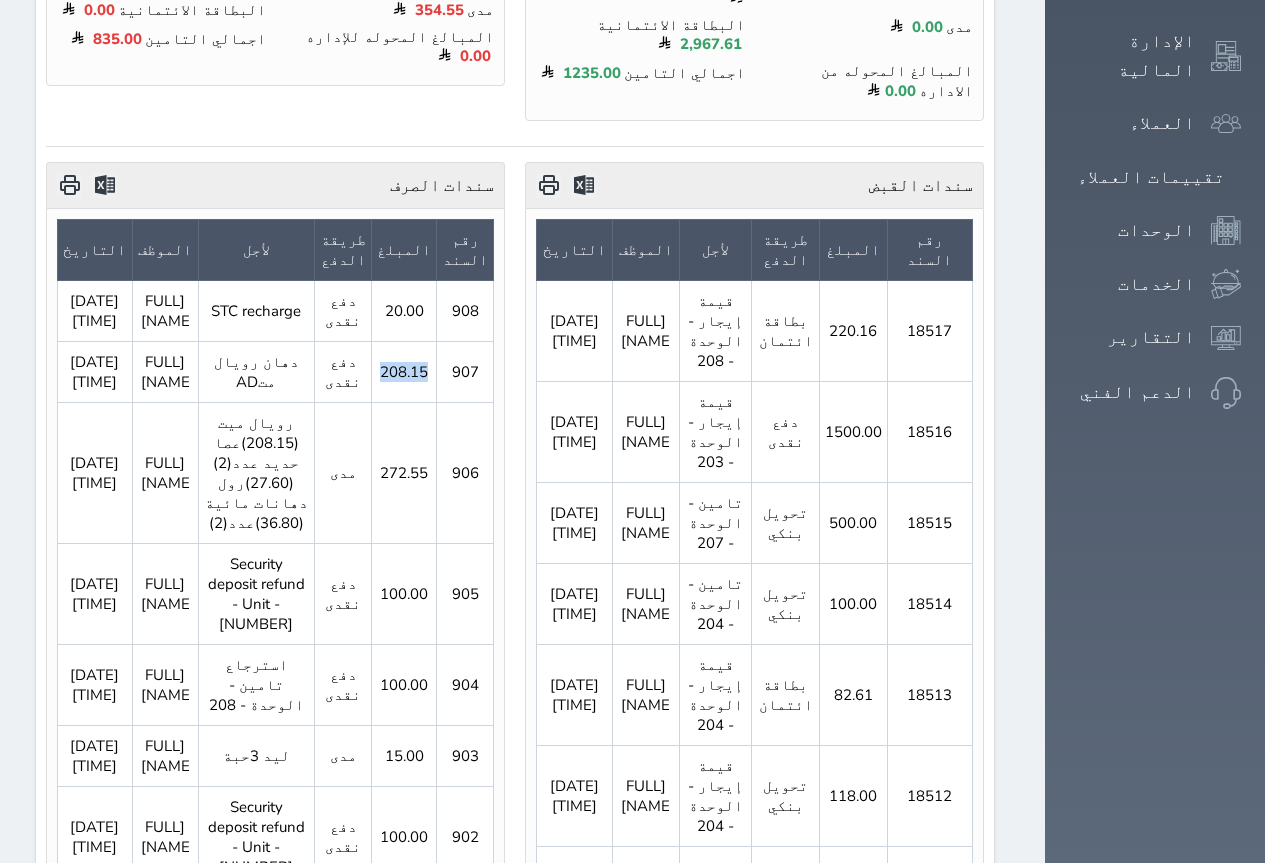 click on "208.15" at bounding box center (404, 371) 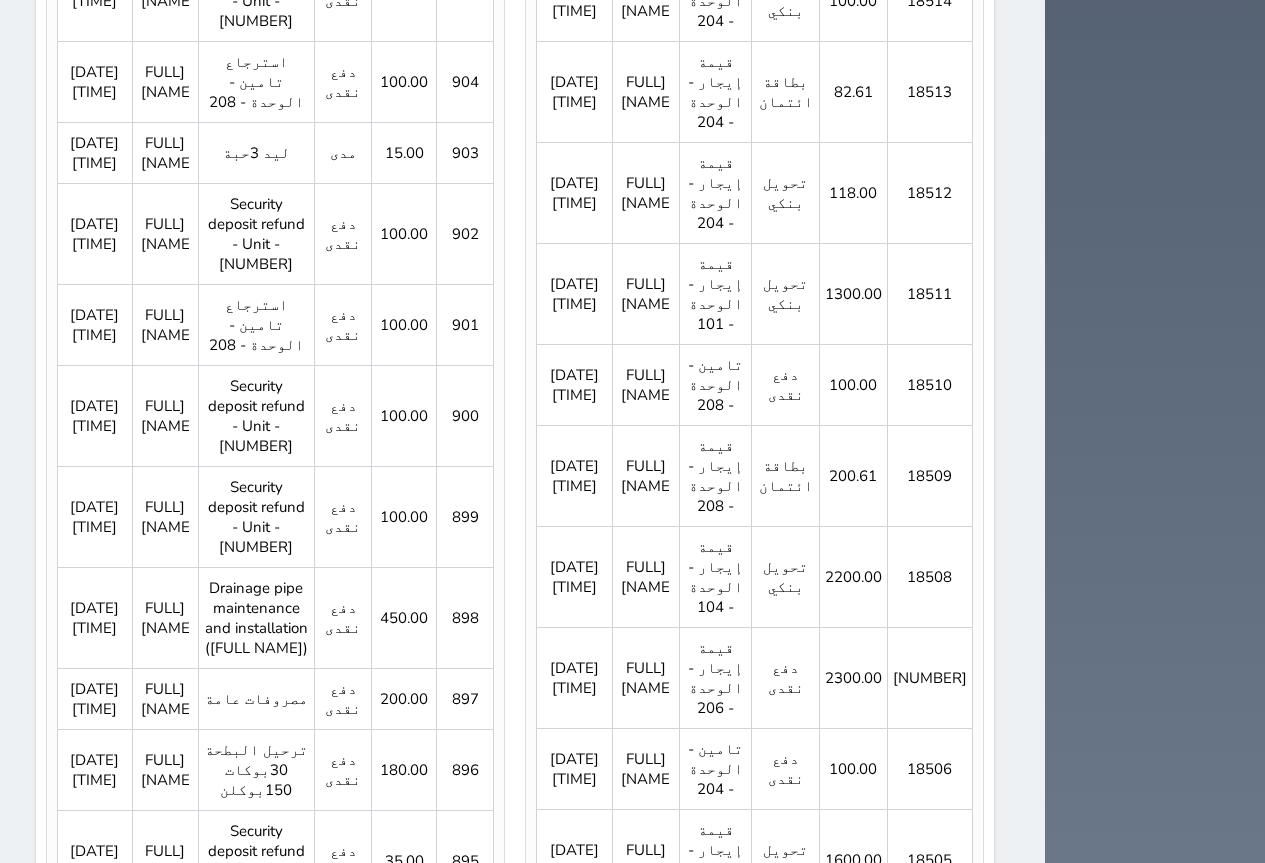 scroll, scrollTop: 1303, scrollLeft: 0, axis: vertical 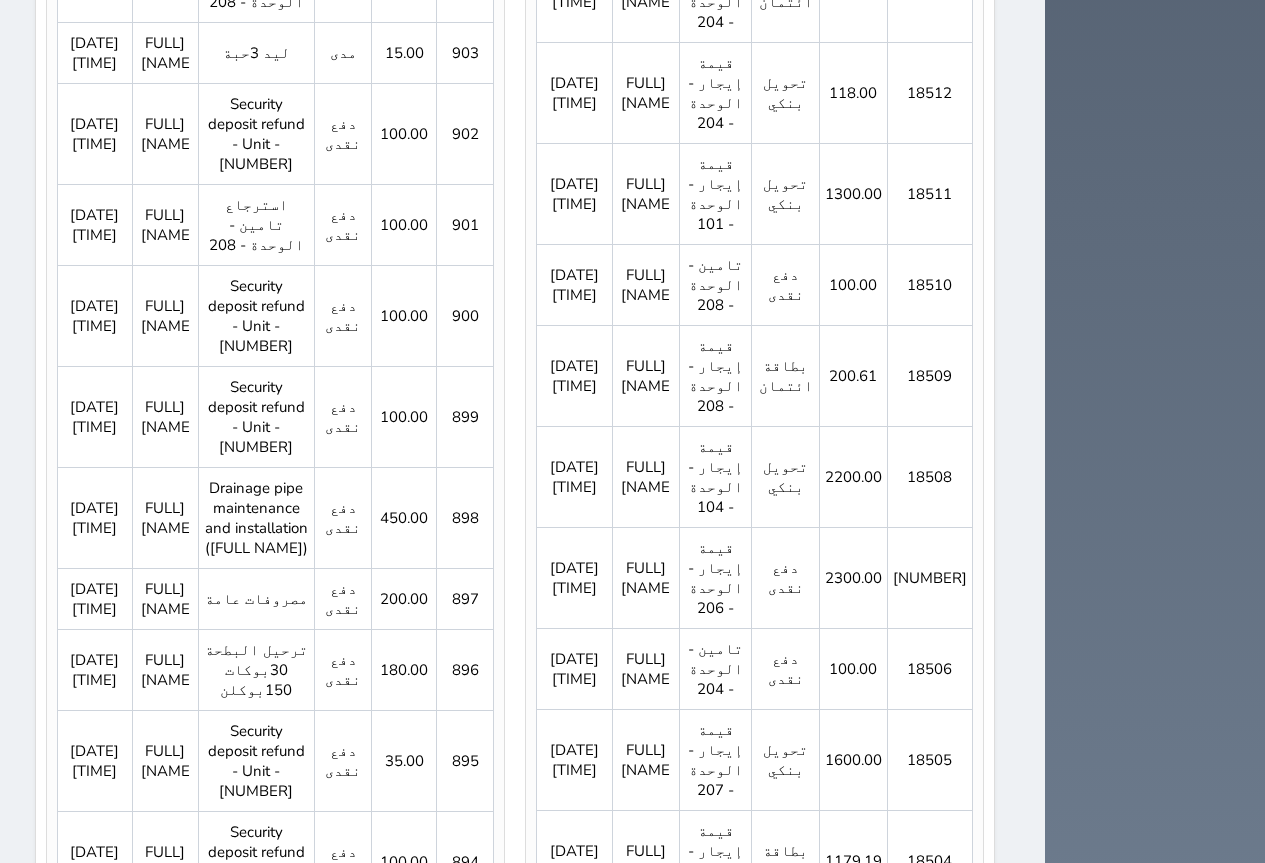 click on "2" at bounding box center [188, 1297] 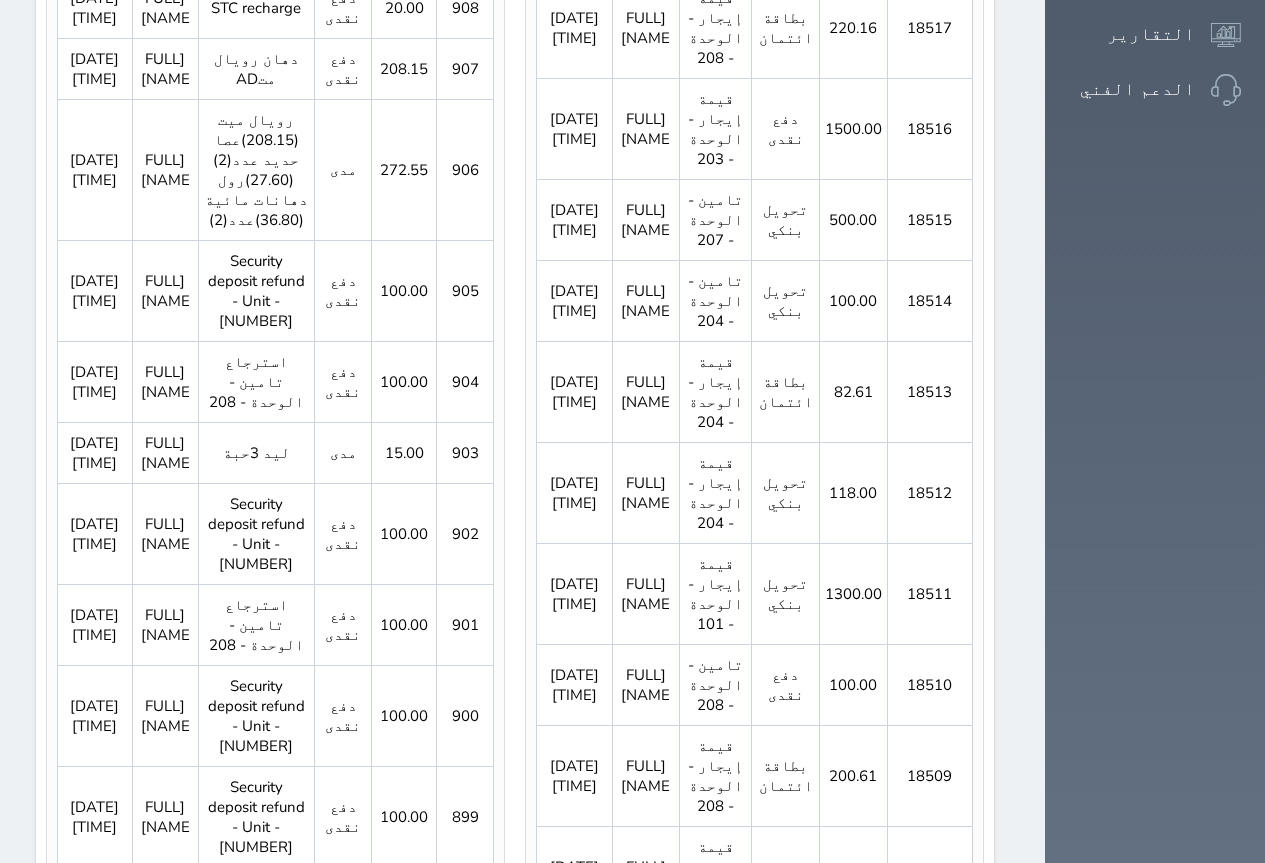 scroll, scrollTop: 1303, scrollLeft: 0, axis: vertical 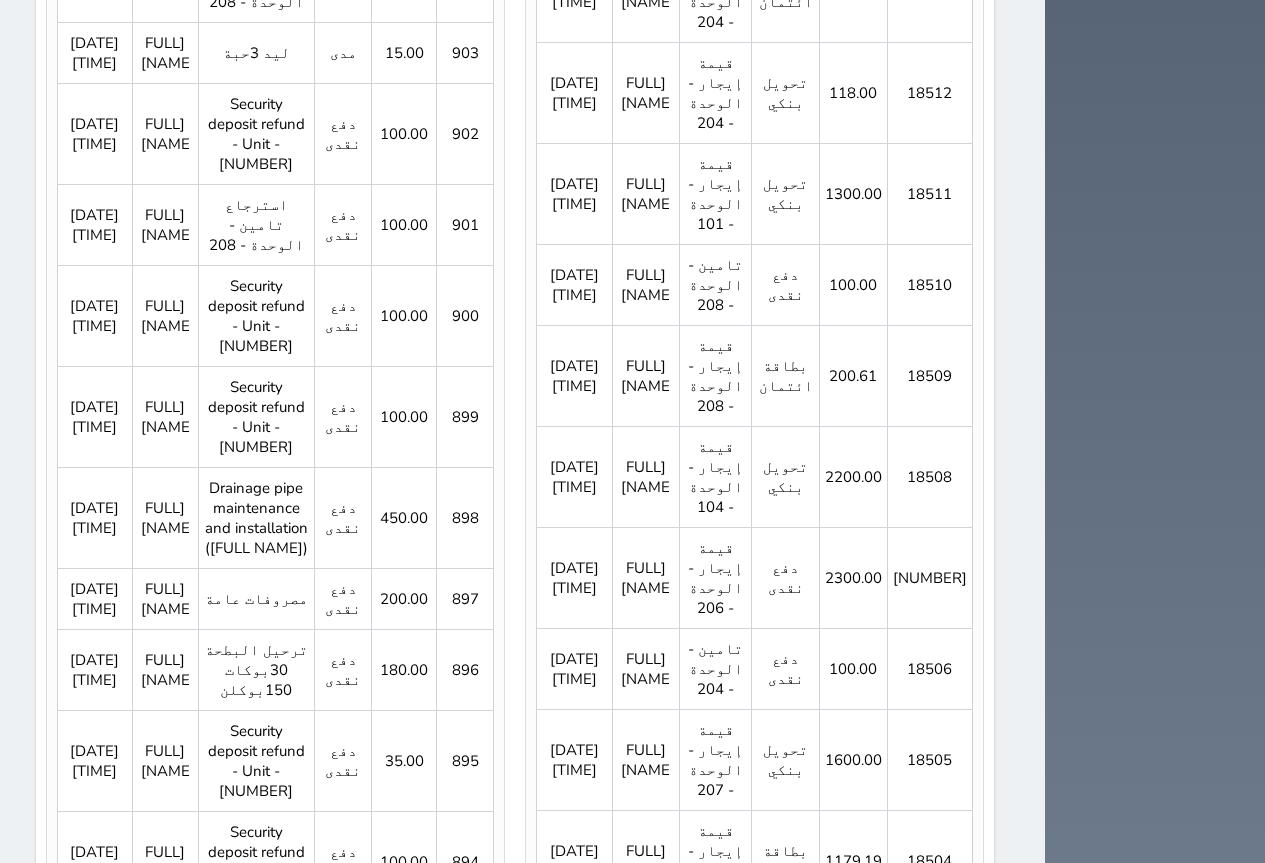 click on "التالي" at bounding box center (128, 1297) 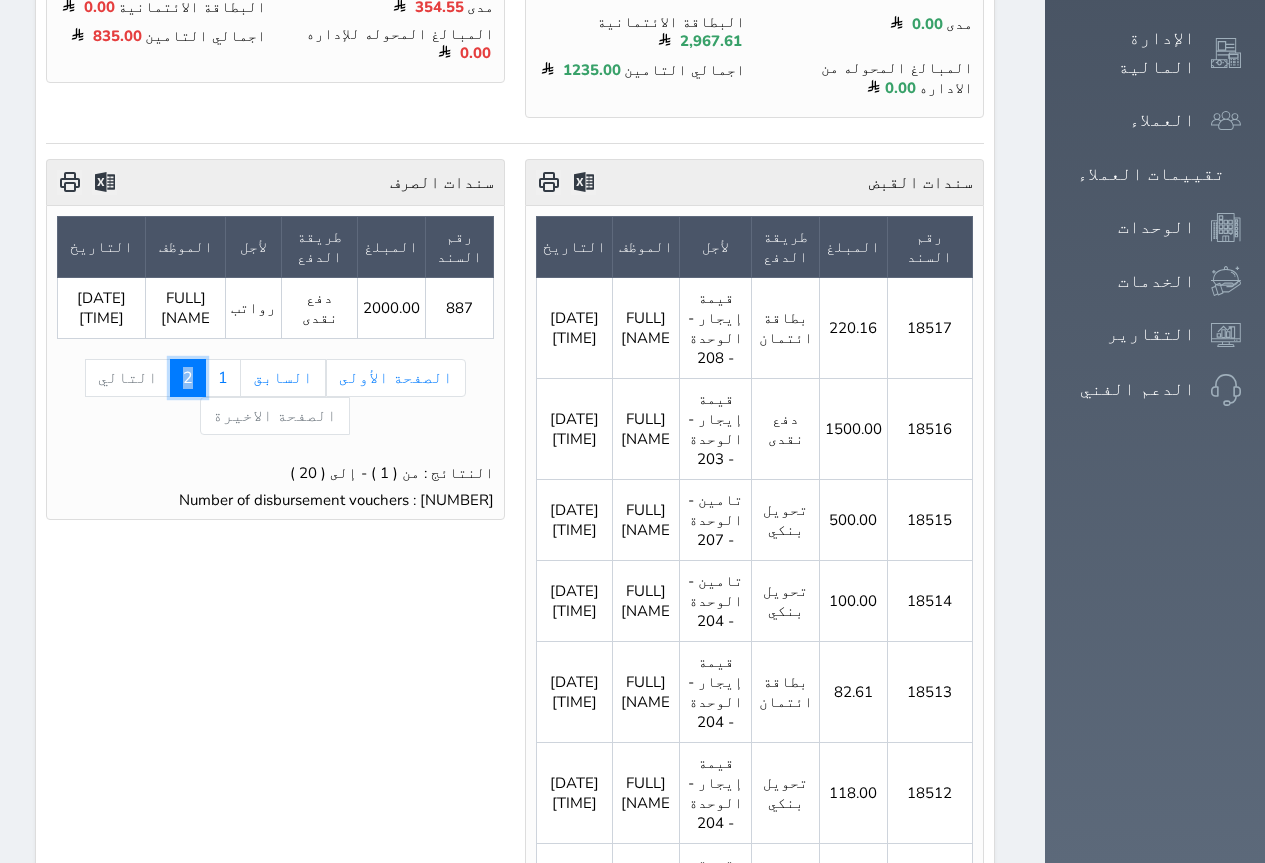 scroll, scrollTop: 483, scrollLeft: 0, axis: vertical 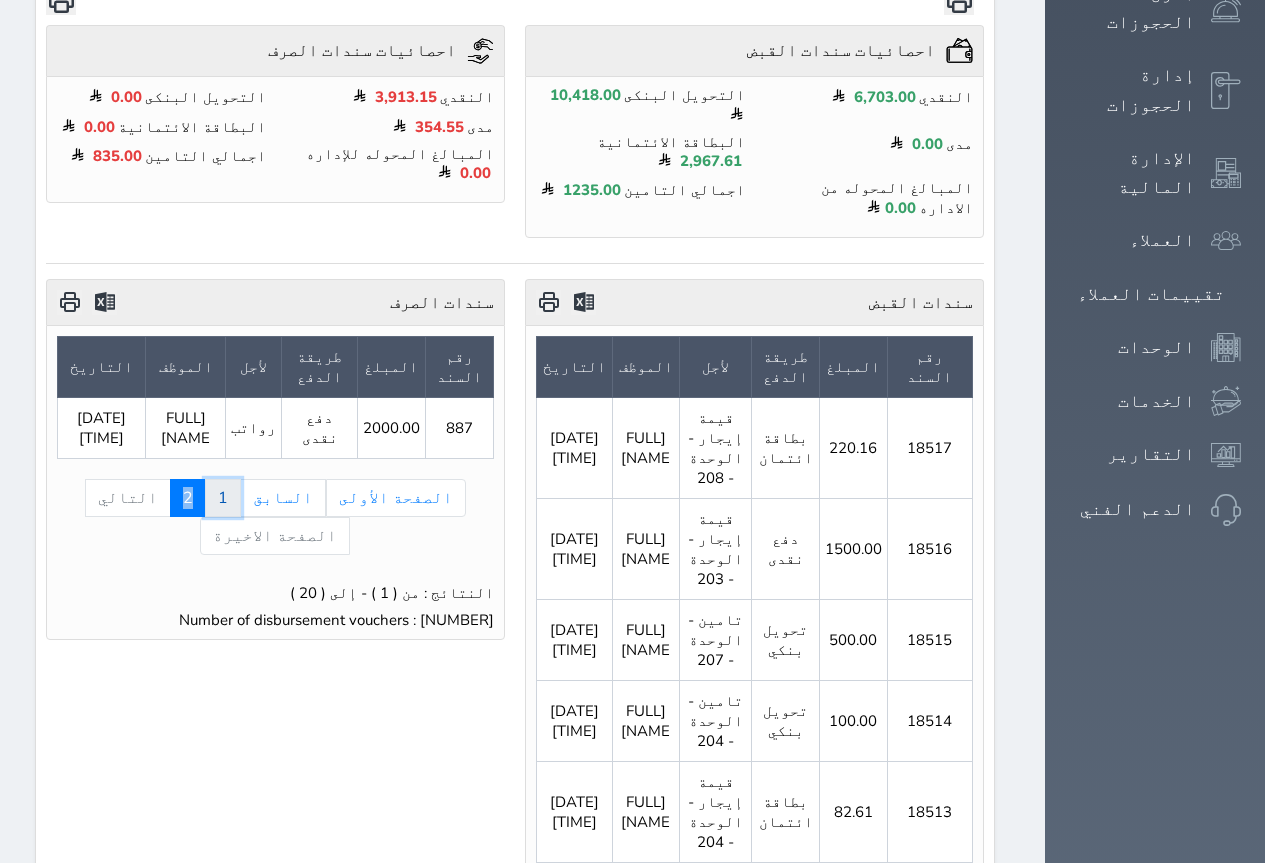 click on "1" at bounding box center [223, 498] 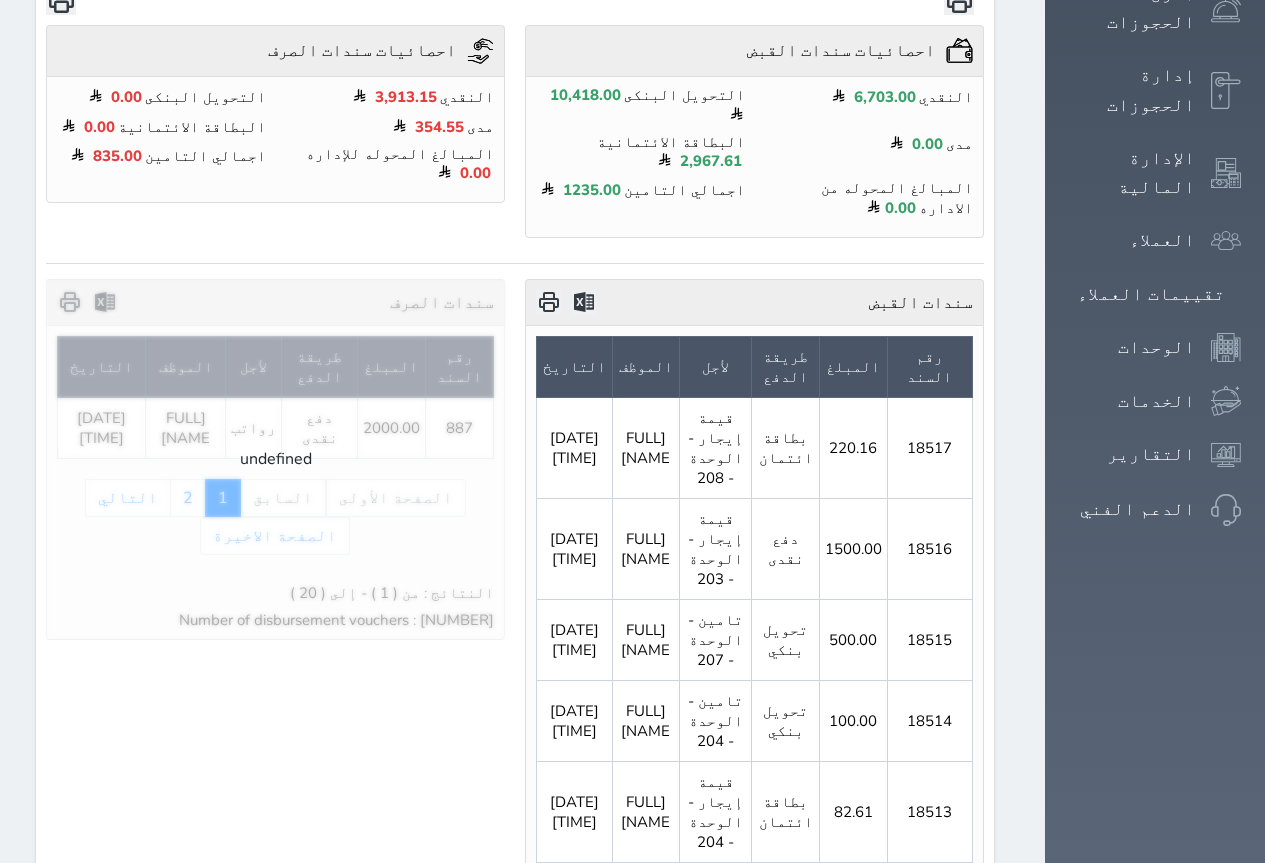 click at bounding box center (275, 460) 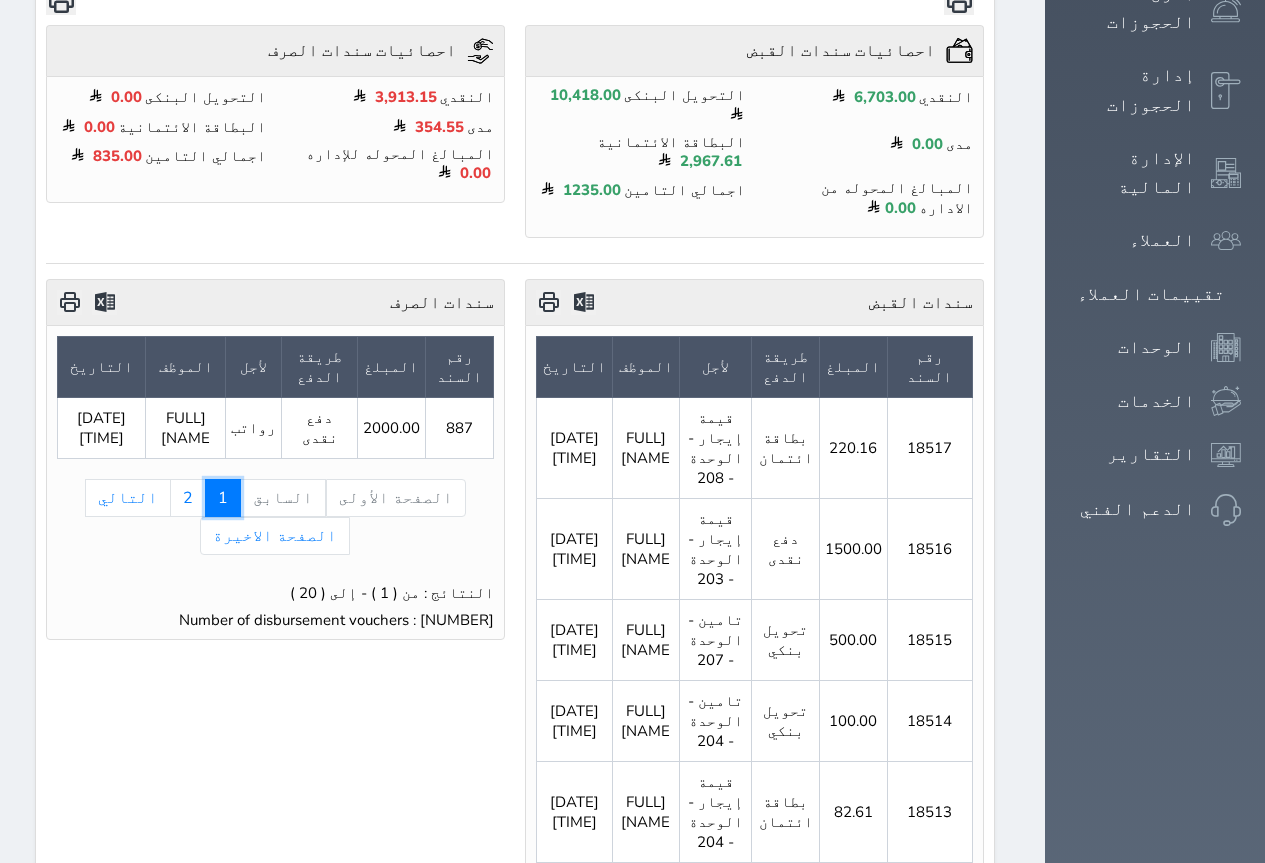 click on "1" at bounding box center [223, 498] 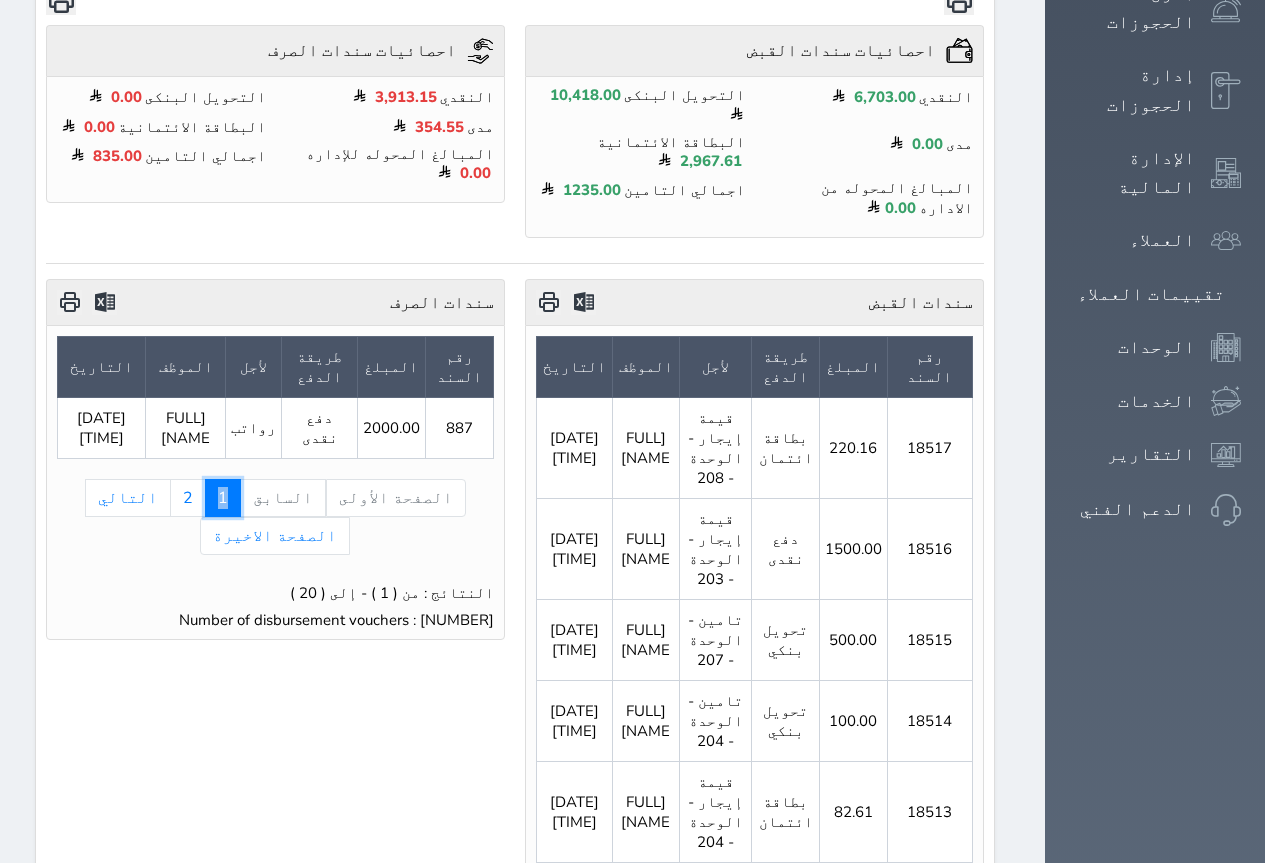 click on "1" at bounding box center [223, 498] 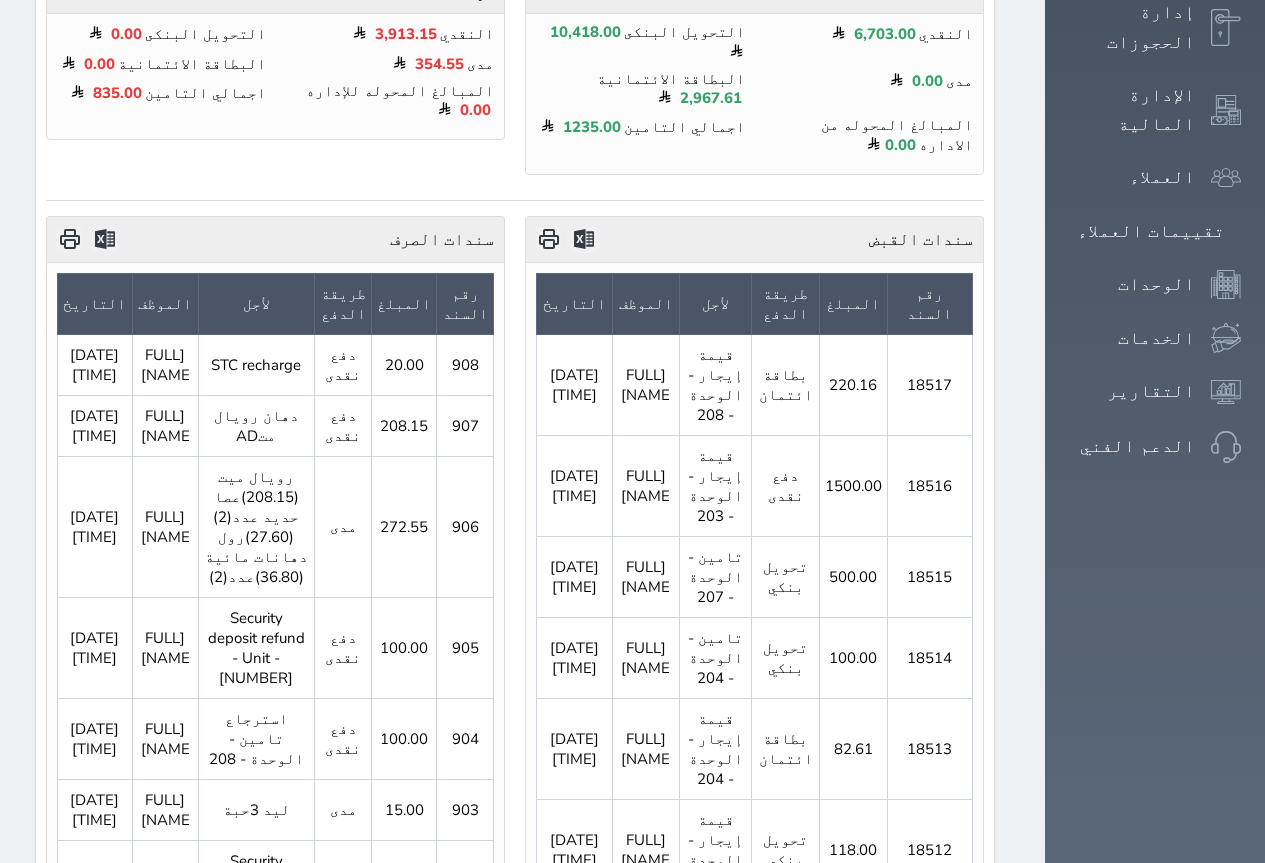 scroll, scrollTop: 500, scrollLeft: 0, axis: vertical 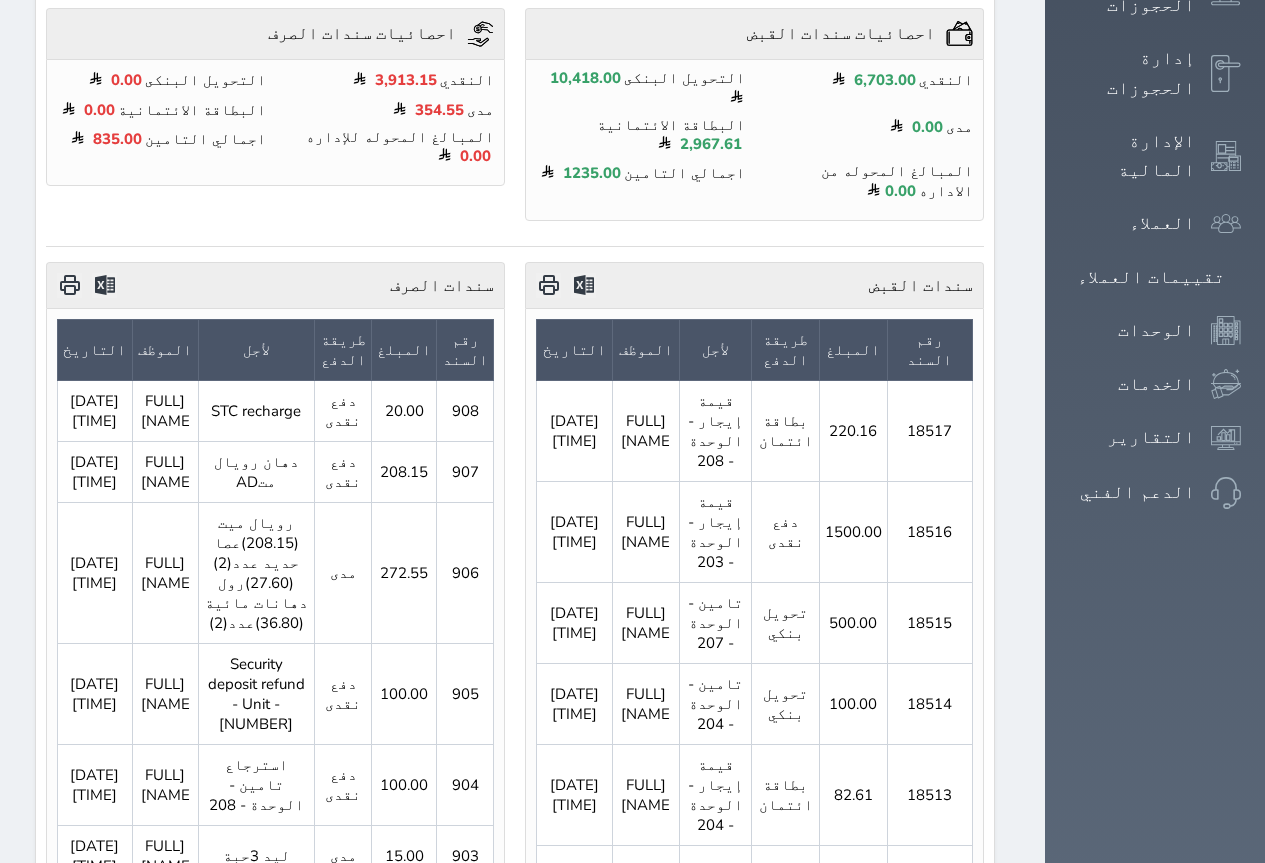 click on "سندات القبض" at bounding box center [754, 285] 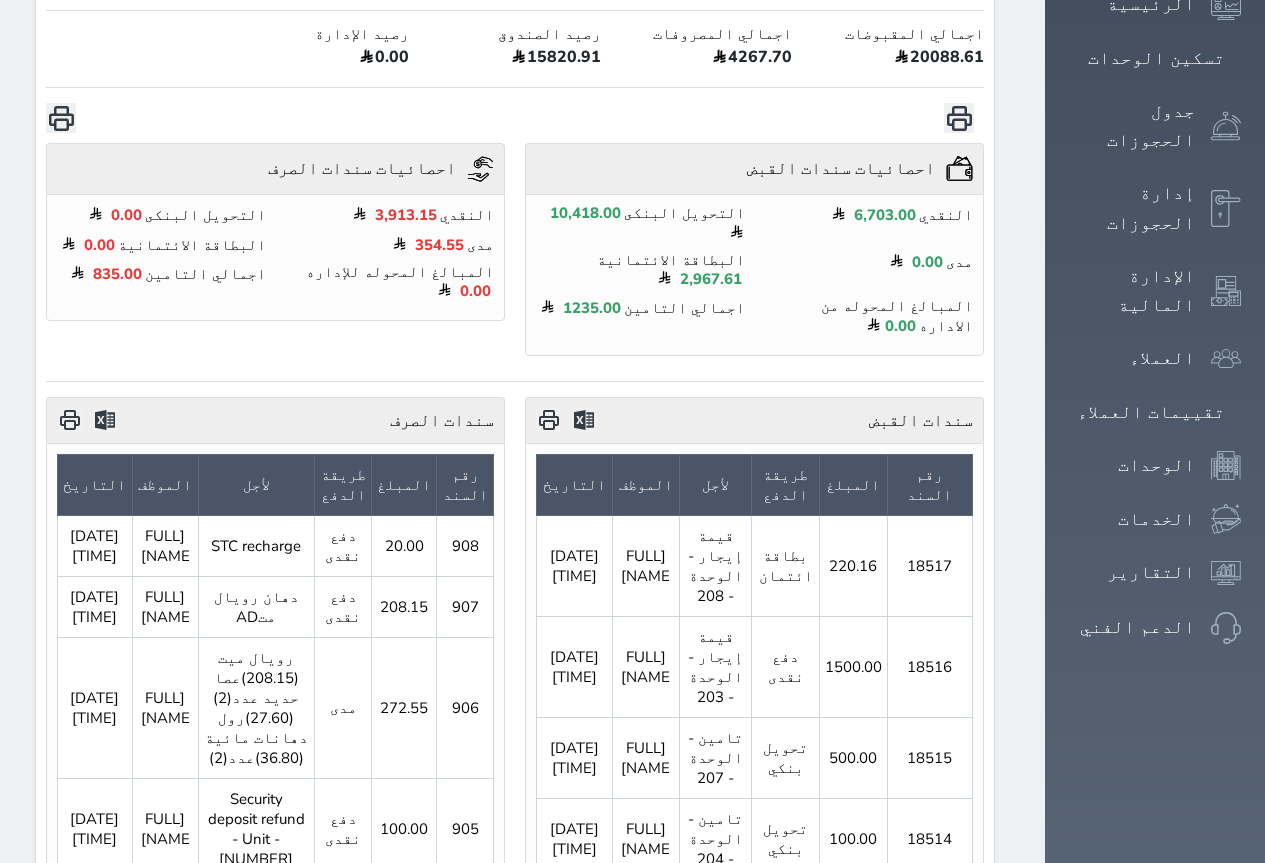 scroll, scrollTop: 303, scrollLeft: 0, axis: vertical 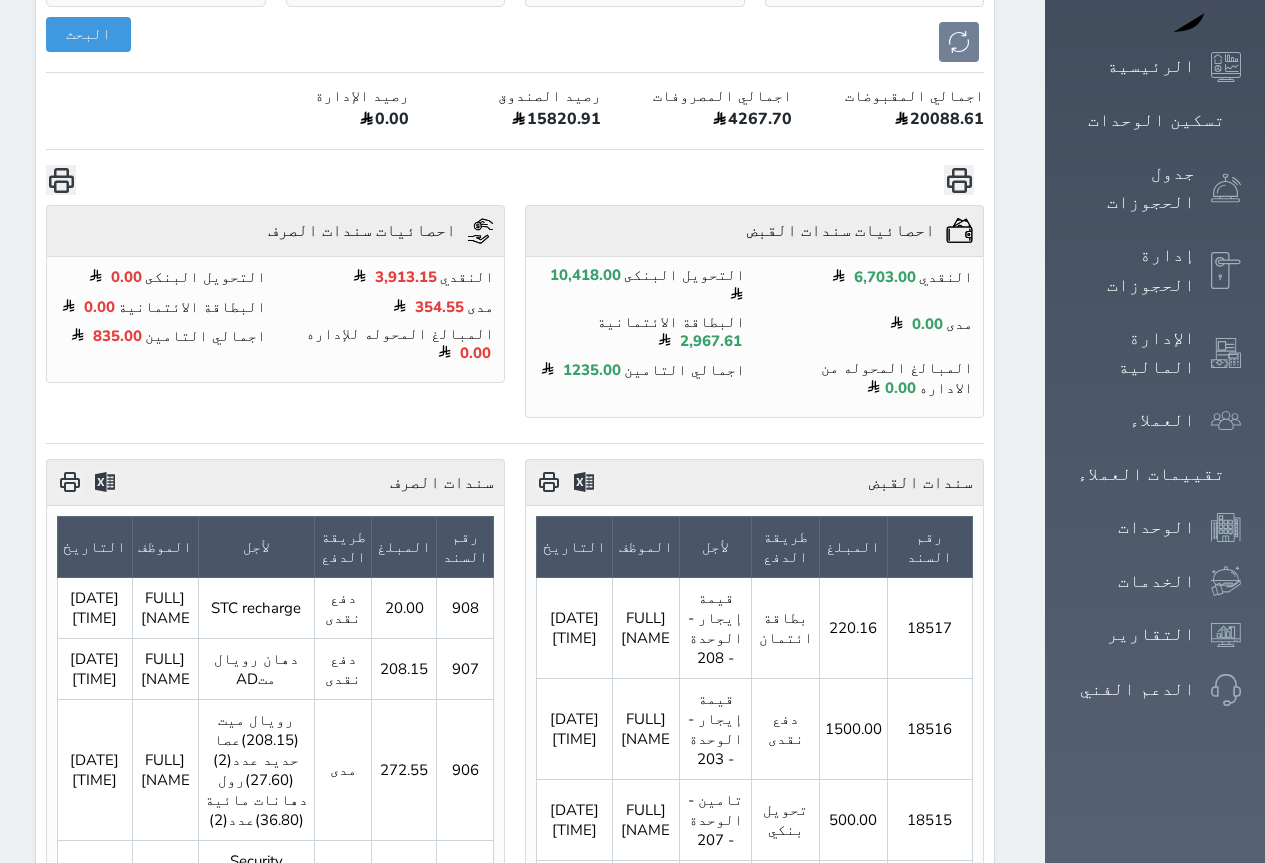 click at bounding box center (548, 482) 